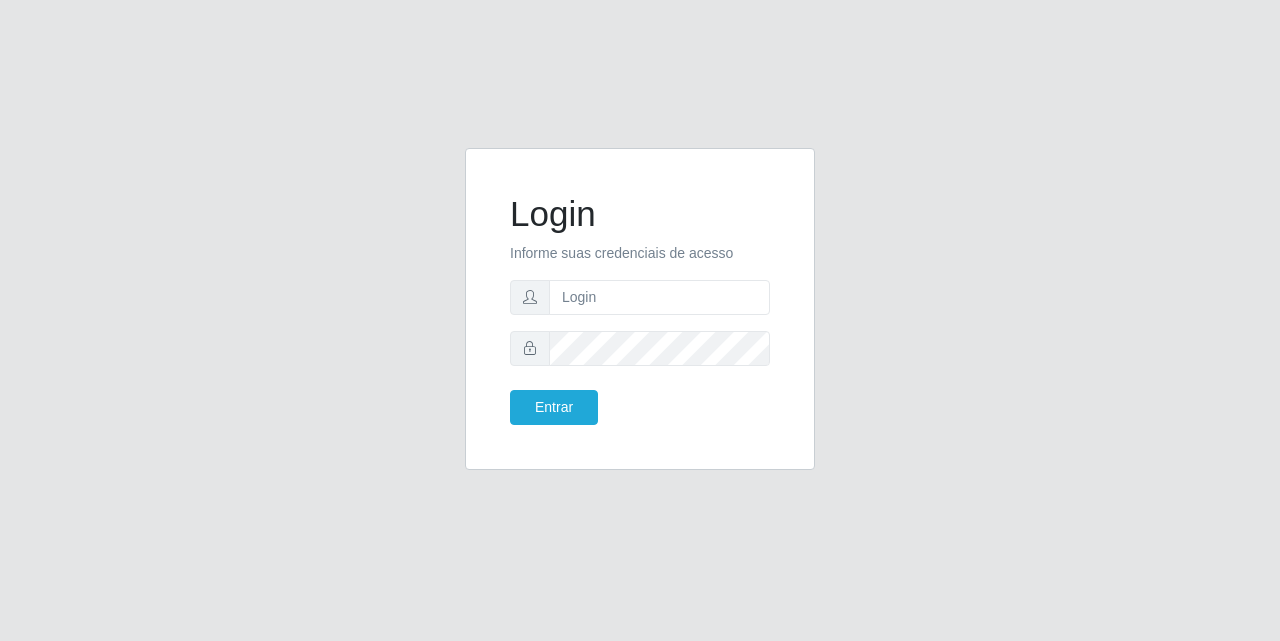 scroll, scrollTop: 0, scrollLeft: 0, axis: both 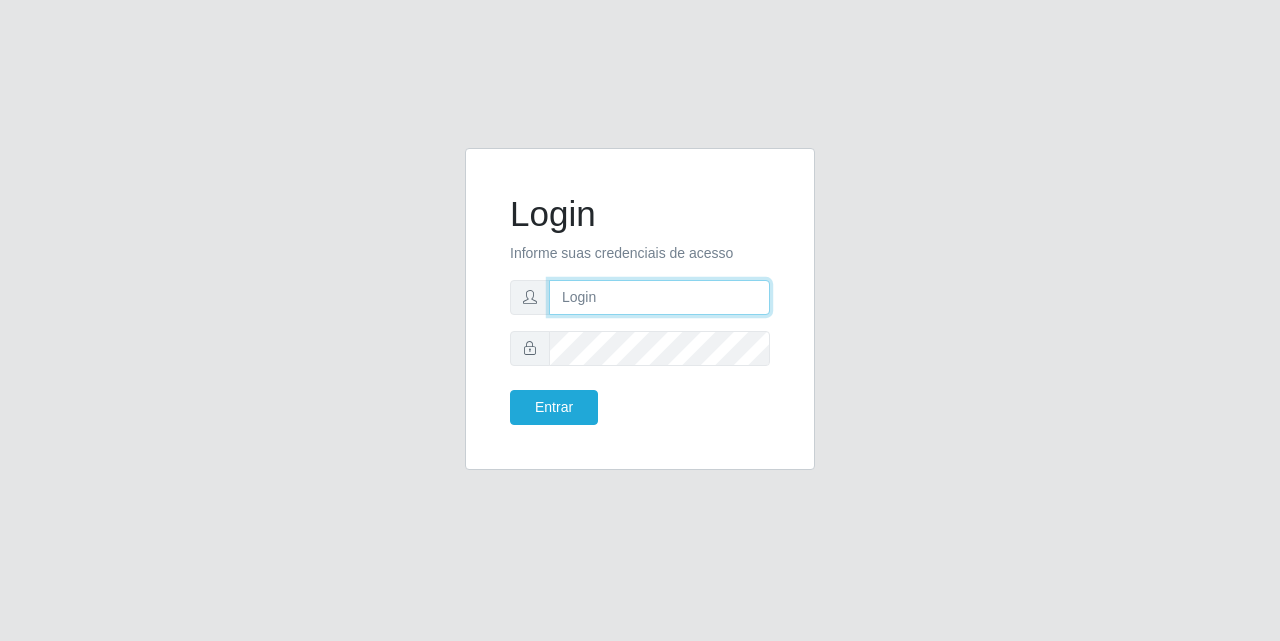 click at bounding box center [659, 297] 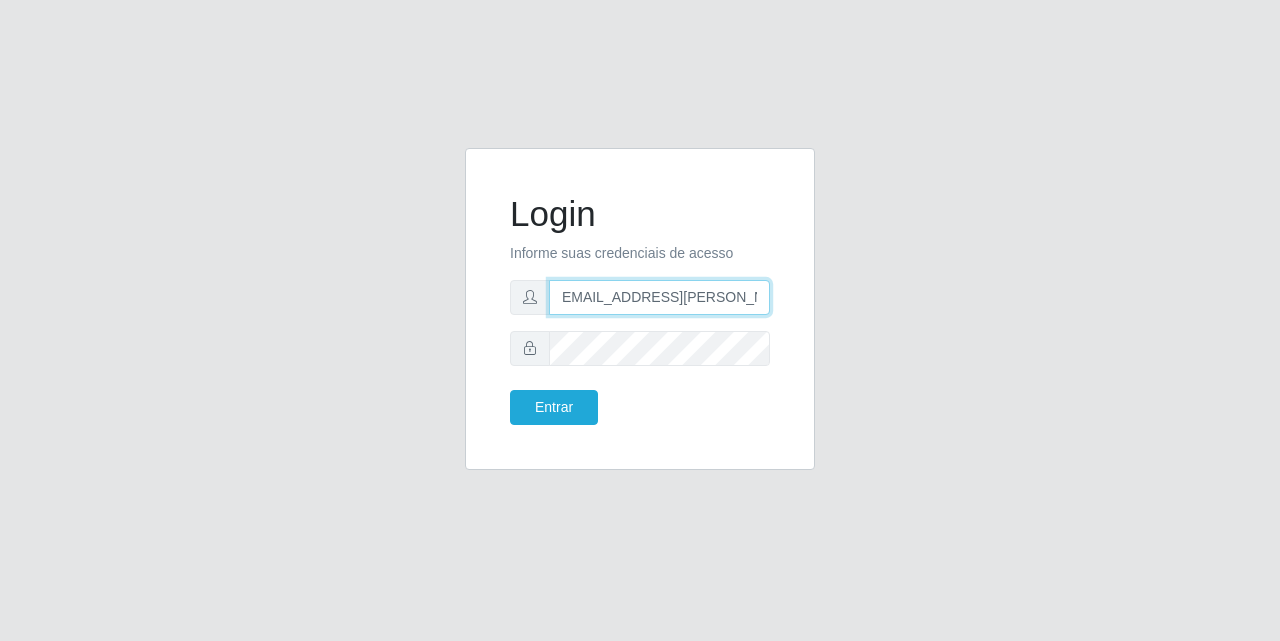 scroll, scrollTop: 0, scrollLeft: 16, axis: horizontal 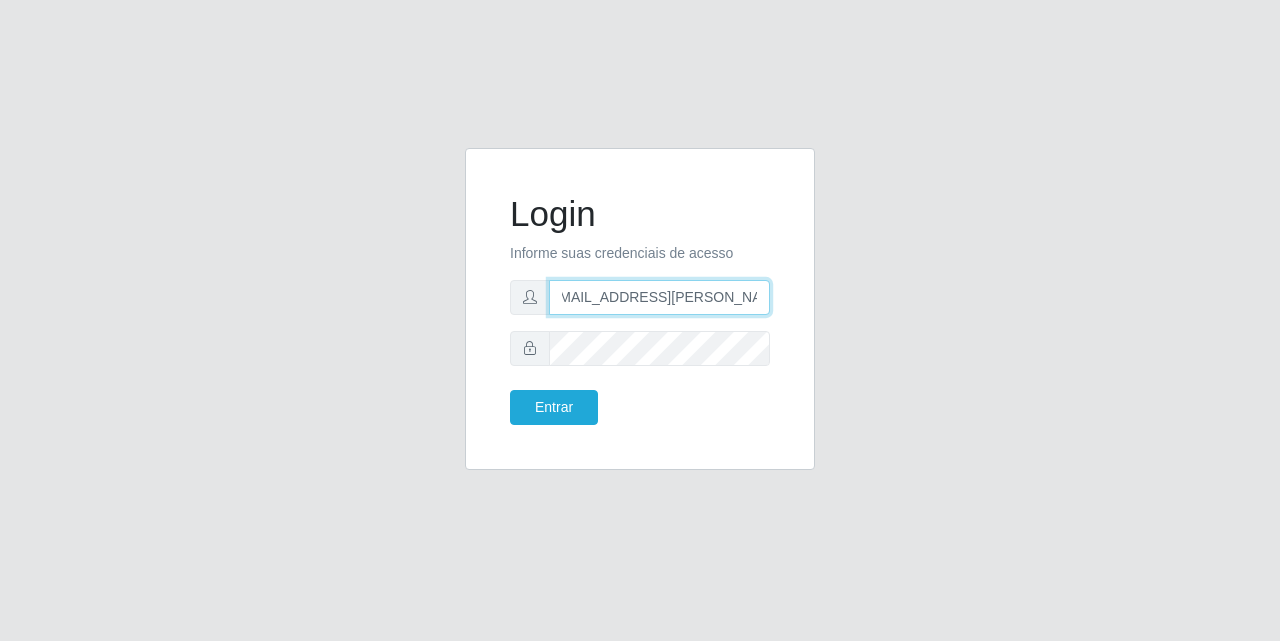 type on "[EMAIL_ADDRESS][PERSON_NAME][DOMAIN_NAME]" 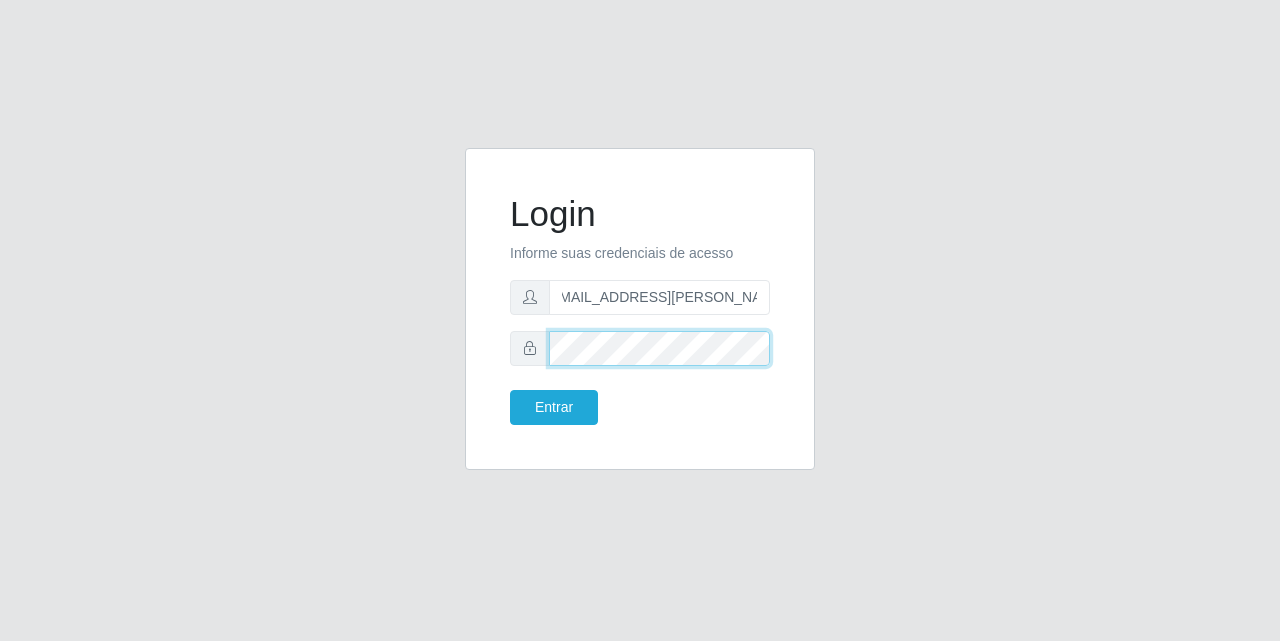 scroll, scrollTop: 0, scrollLeft: 0, axis: both 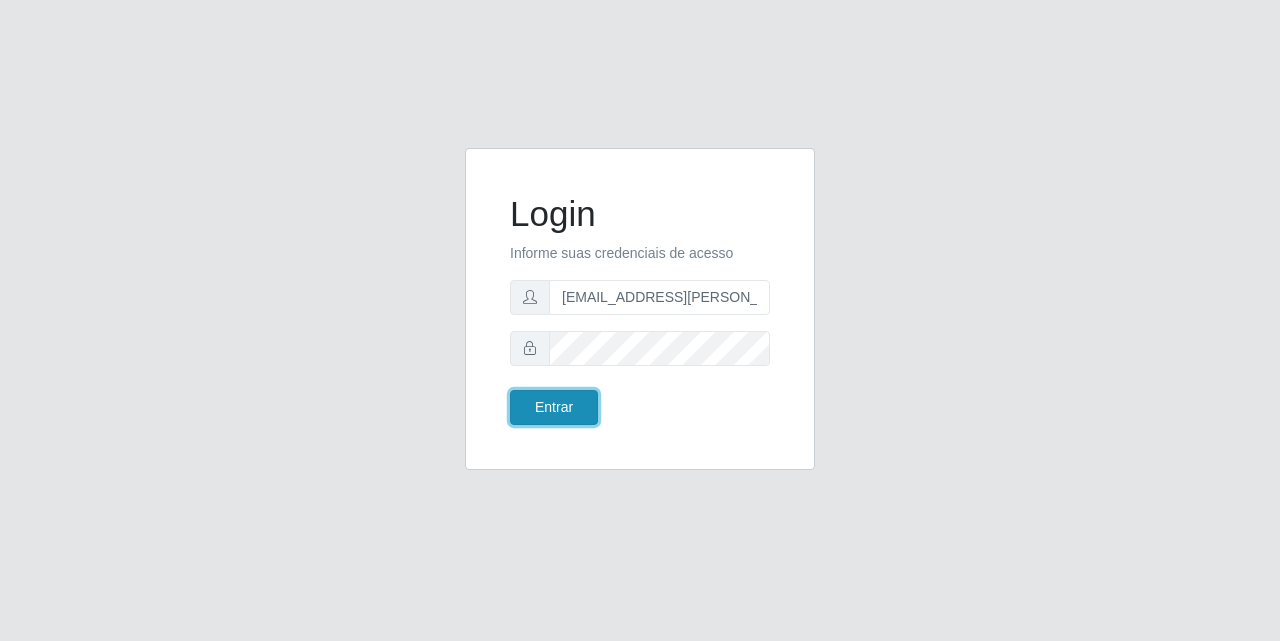 click on "Entrar" at bounding box center (554, 407) 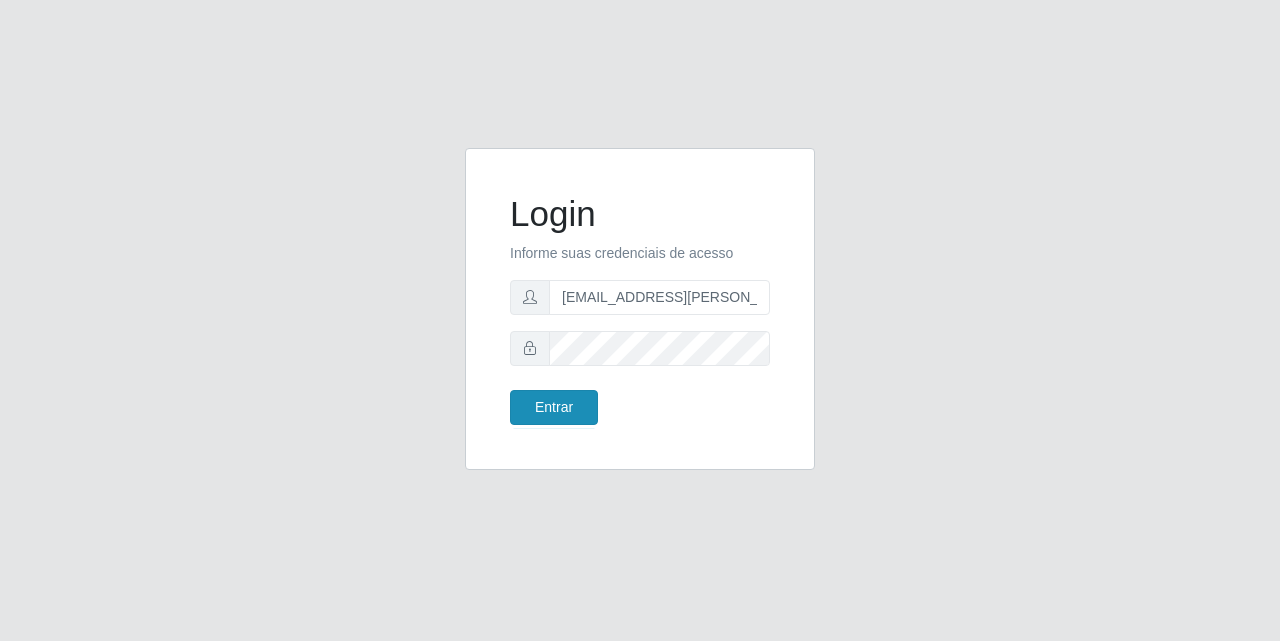 click on "Login Informe suas credenciais de acesso [EMAIL_ADDRESS][PERSON_NAME][DOMAIN_NAME] Entrar" at bounding box center [640, 320] 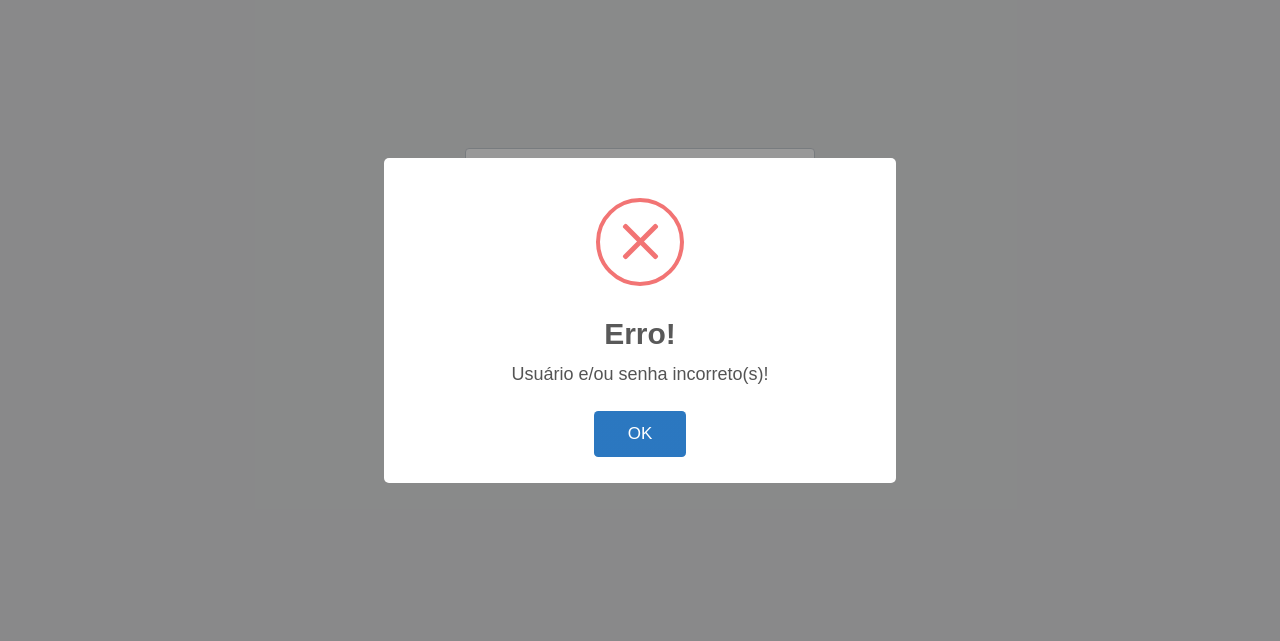 click on "OK" at bounding box center [640, 434] 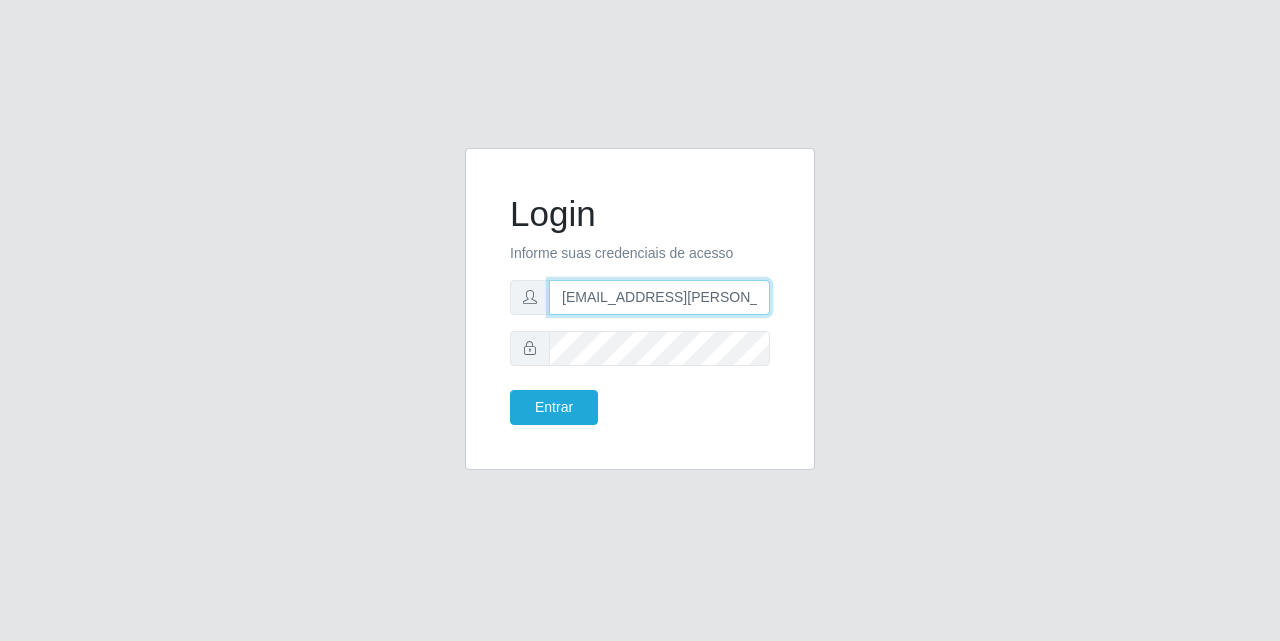 click on "[EMAIL_ADDRESS][PERSON_NAME][DOMAIN_NAME]" at bounding box center [659, 297] 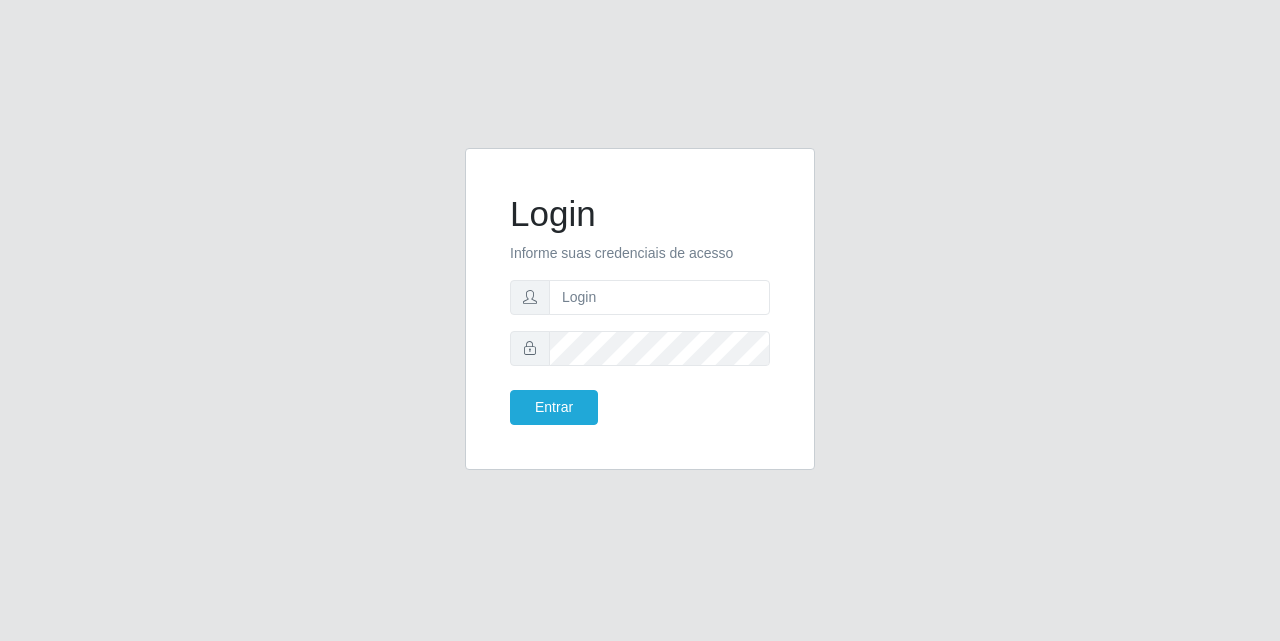 drag, startPoint x: 540, startPoint y: 3, endPoint x: 1236, endPoint y: 88, distance: 701.17114 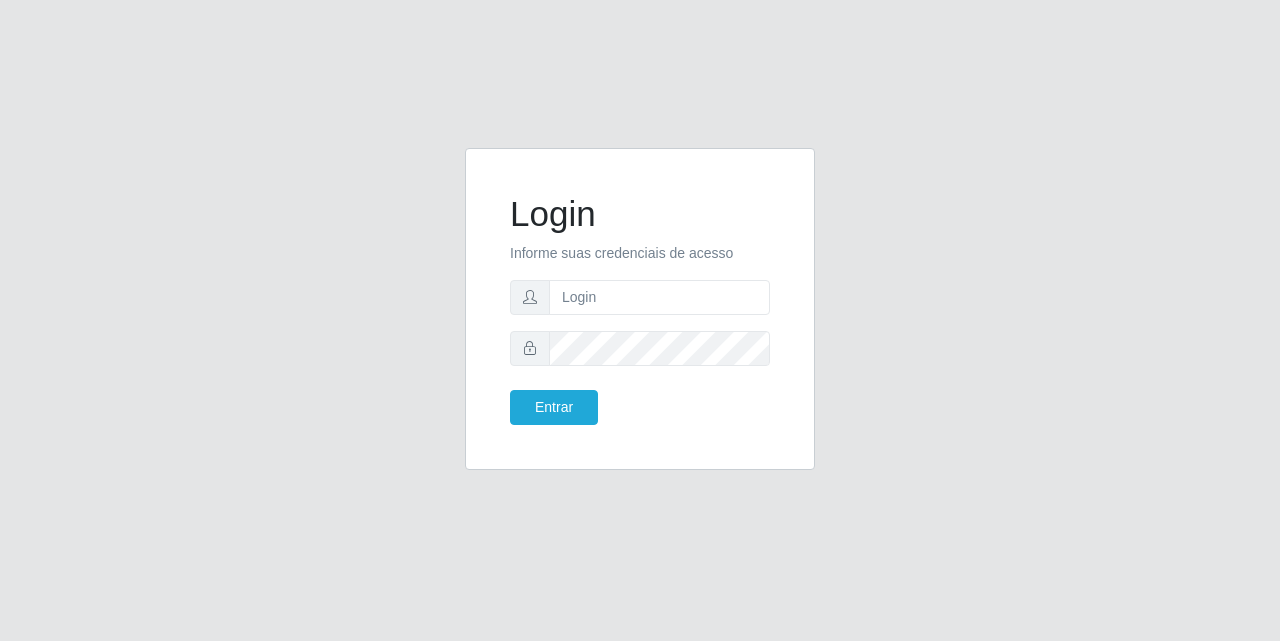 click on "Login Informe suas credenciais de acesso Entrar" 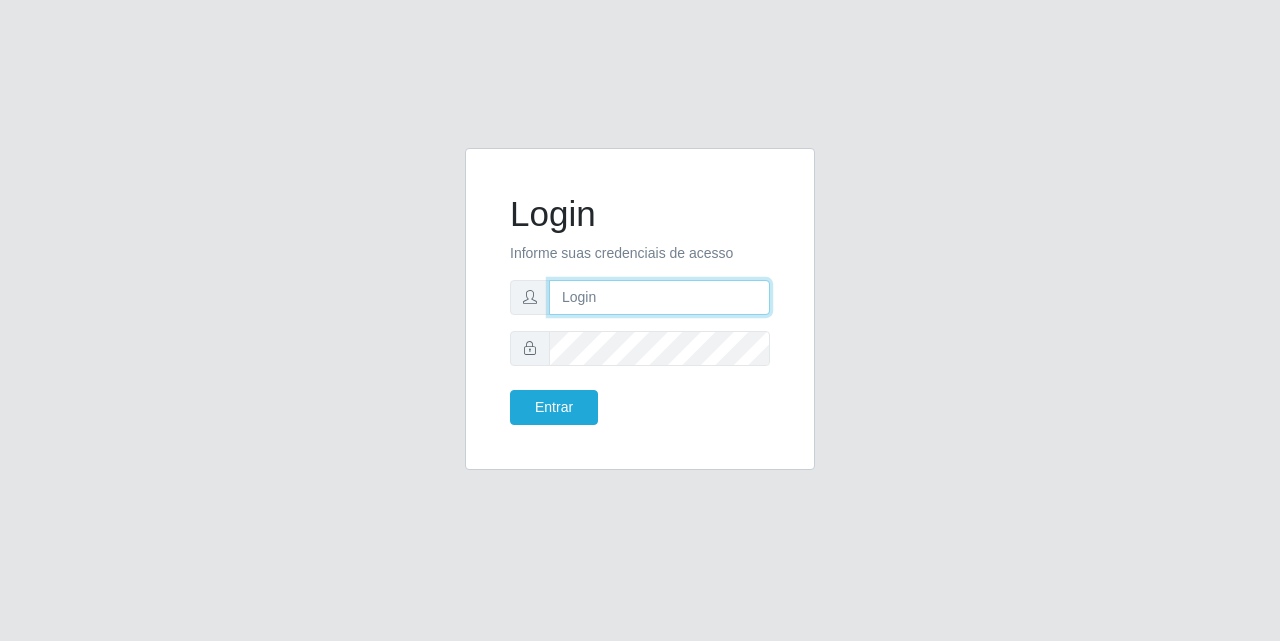 click at bounding box center (659, 297) 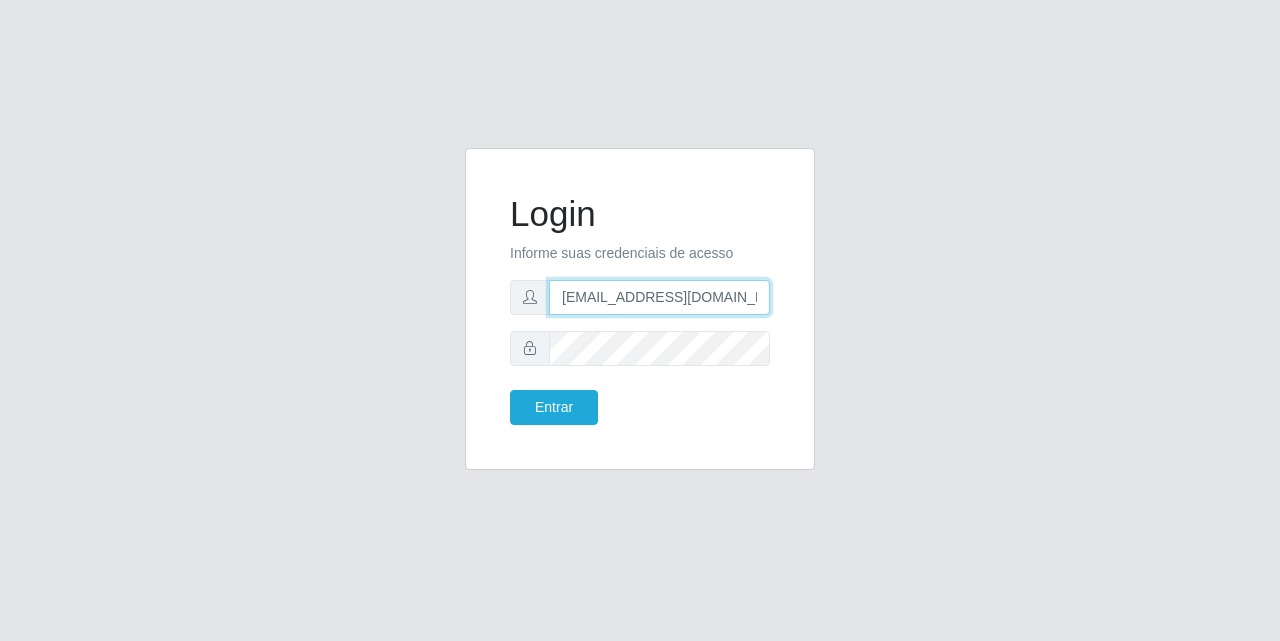 scroll, scrollTop: 0, scrollLeft: 10, axis: horizontal 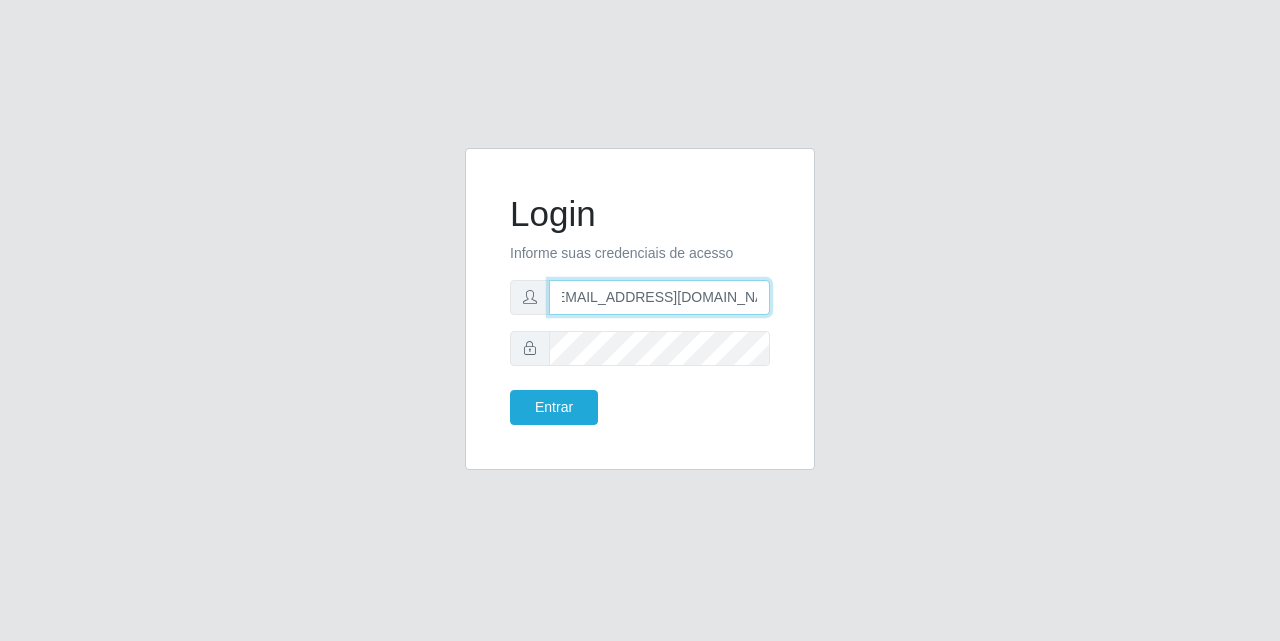 type on "vitoria.justino123456@gmail.com" 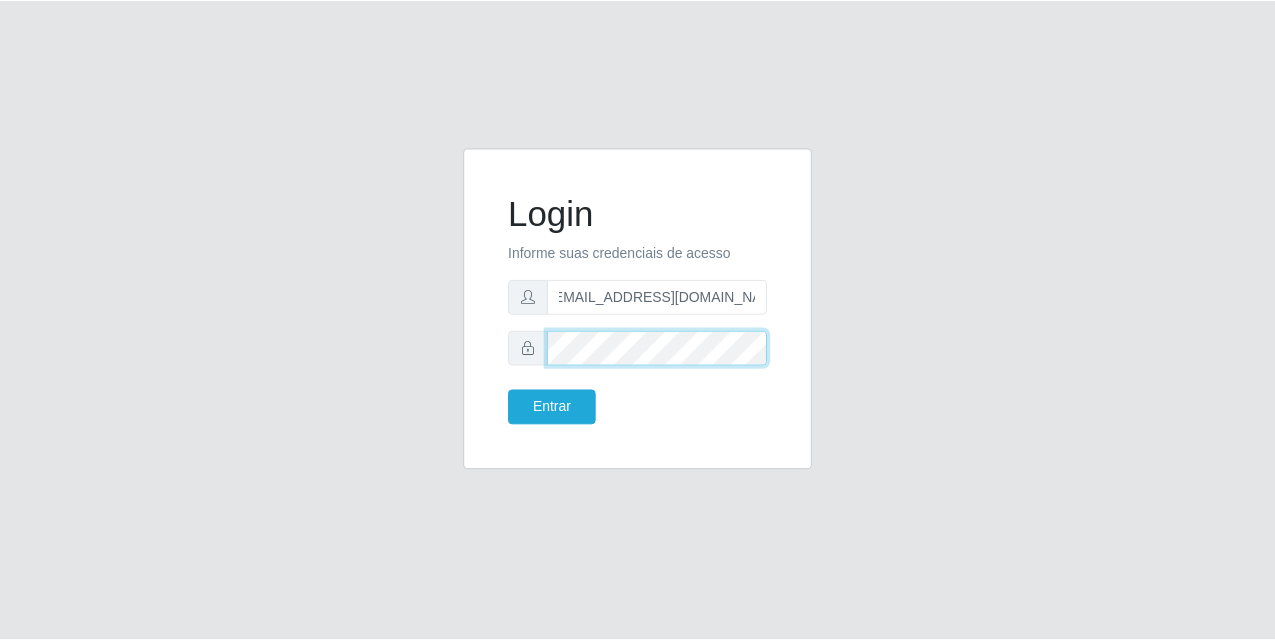 scroll, scrollTop: 0, scrollLeft: 0, axis: both 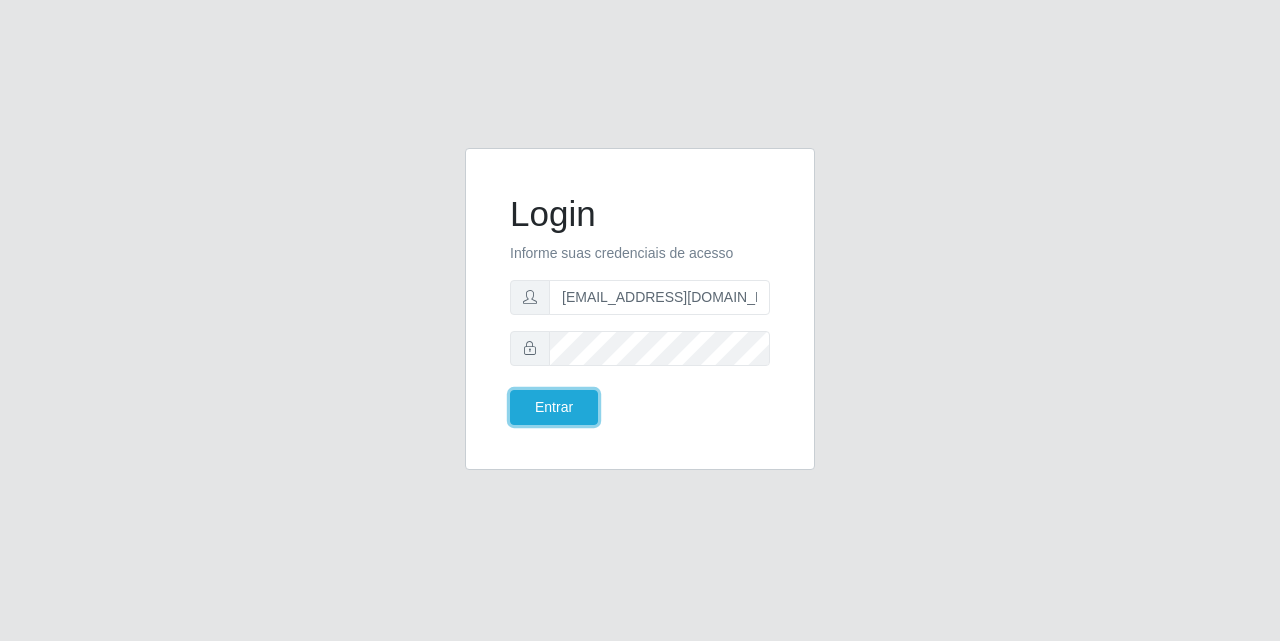 type 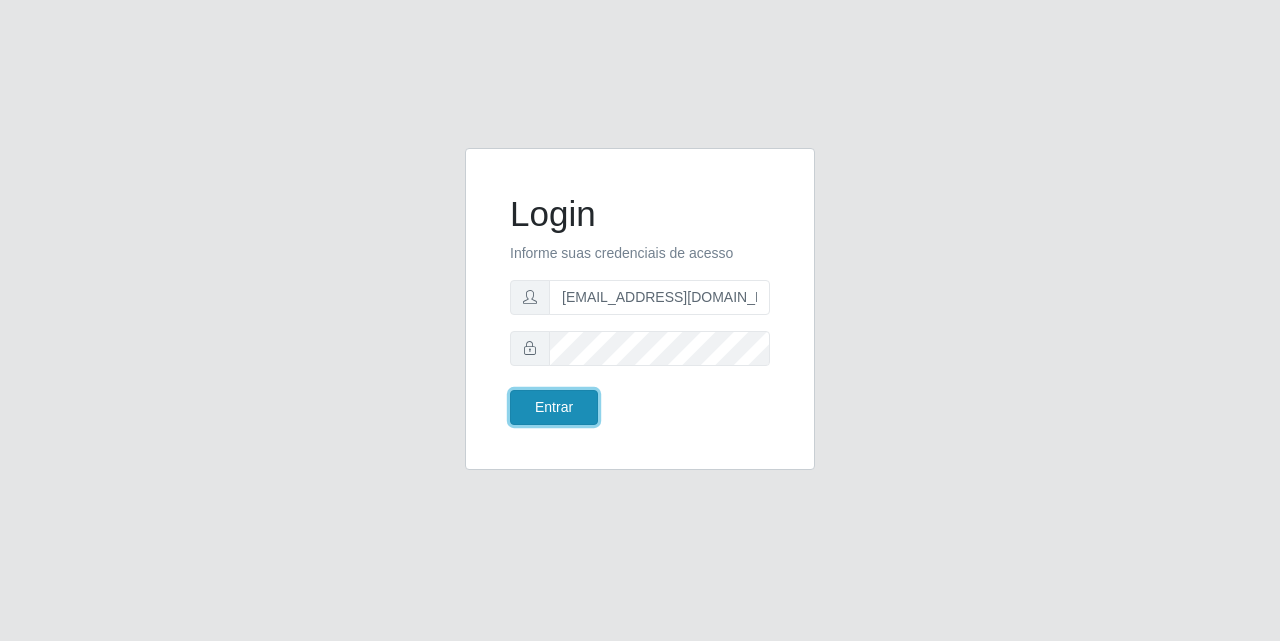 click on "Entrar" at bounding box center [554, 407] 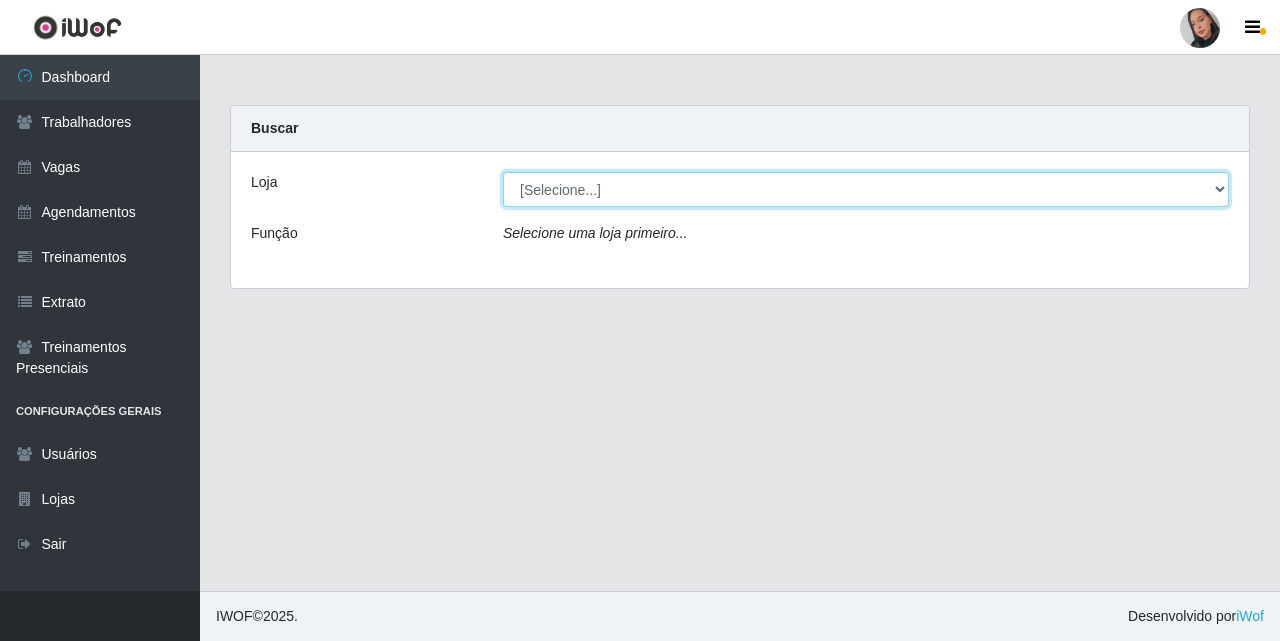 click on "[Selecione...] Supermercado [GEOGRAPHIC_DATA]" at bounding box center (866, 189) 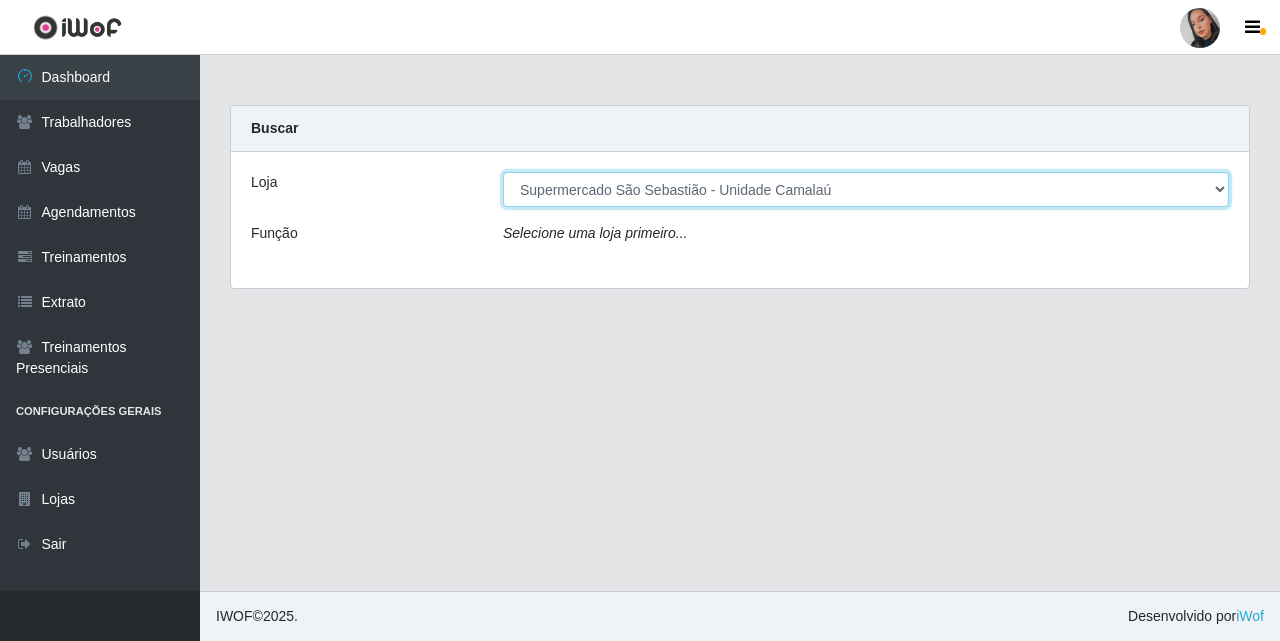 click on "[Selecione...] Supermercado [GEOGRAPHIC_DATA]" at bounding box center [866, 189] 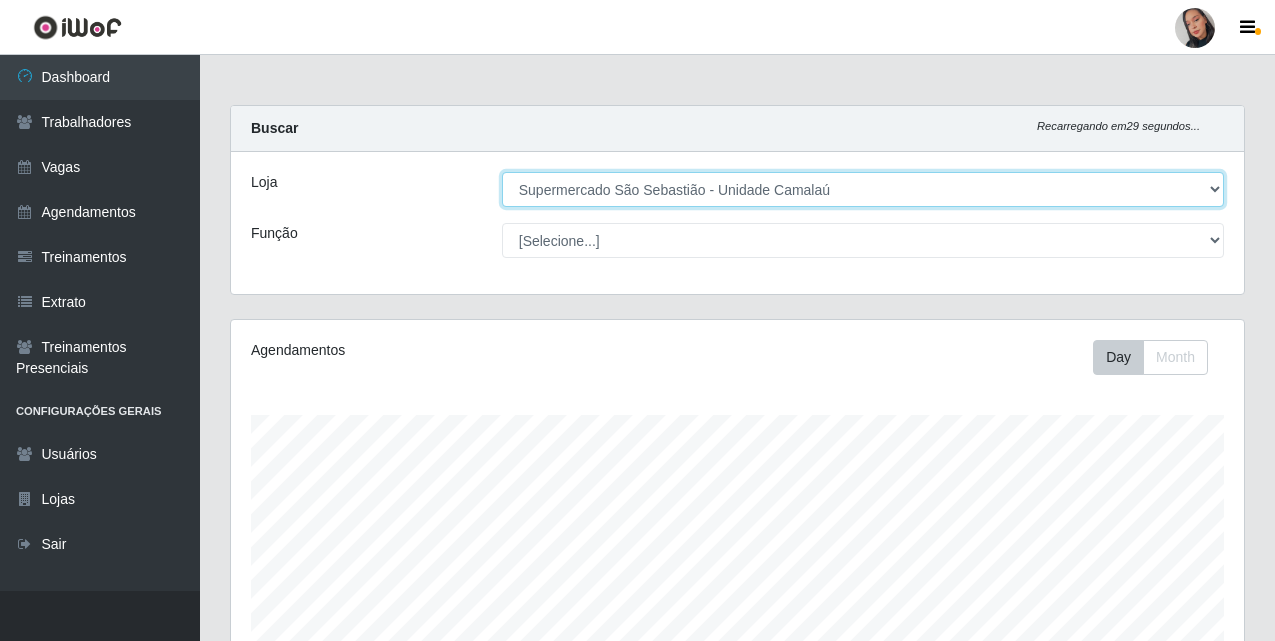scroll, scrollTop: 999585, scrollLeft: 998987, axis: both 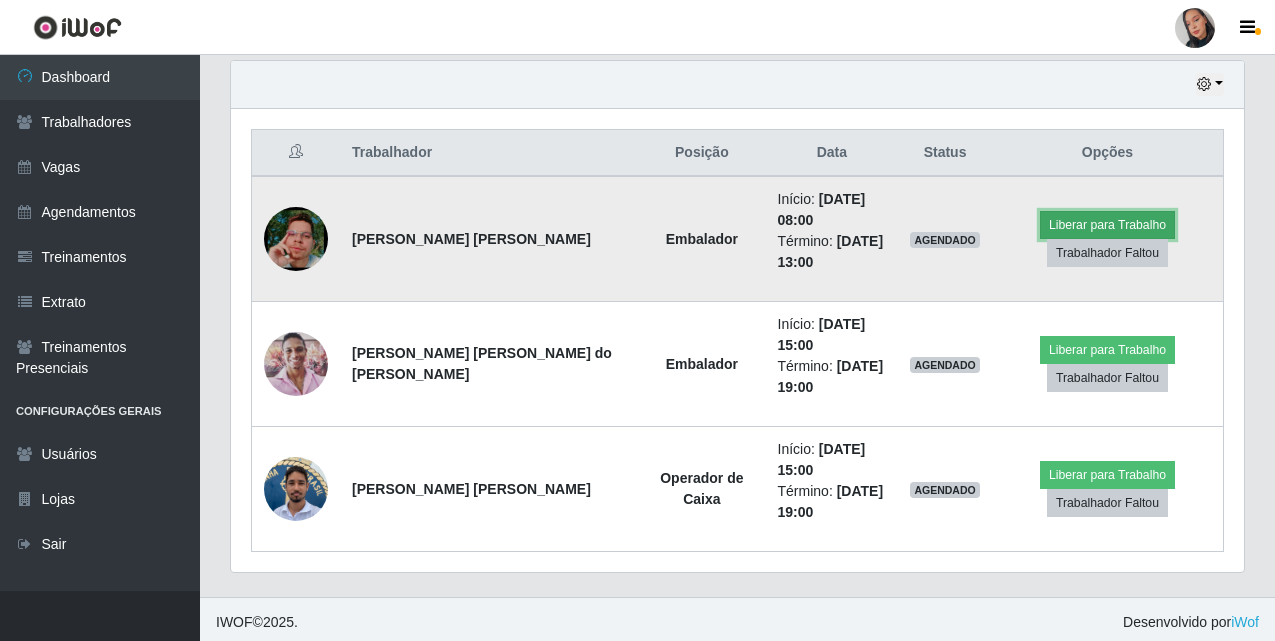 click on "Liberar para Trabalho" at bounding box center [1107, 225] 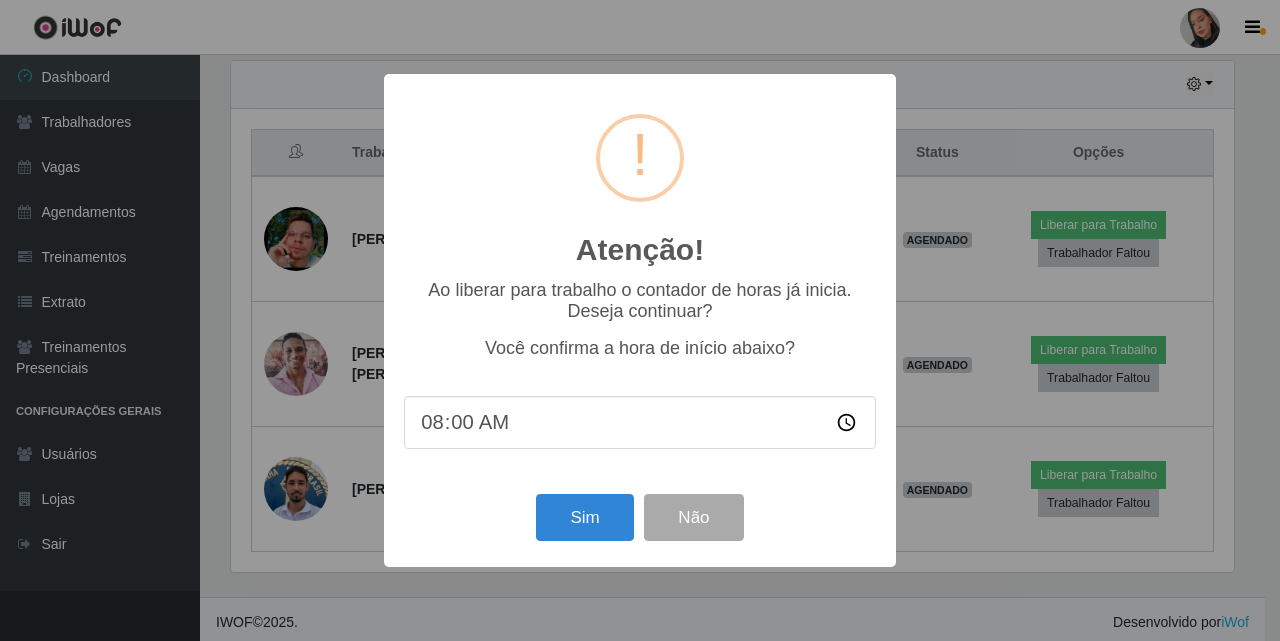 scroll, scrollTop: 999585, scrollLeft: 998997, axis: both 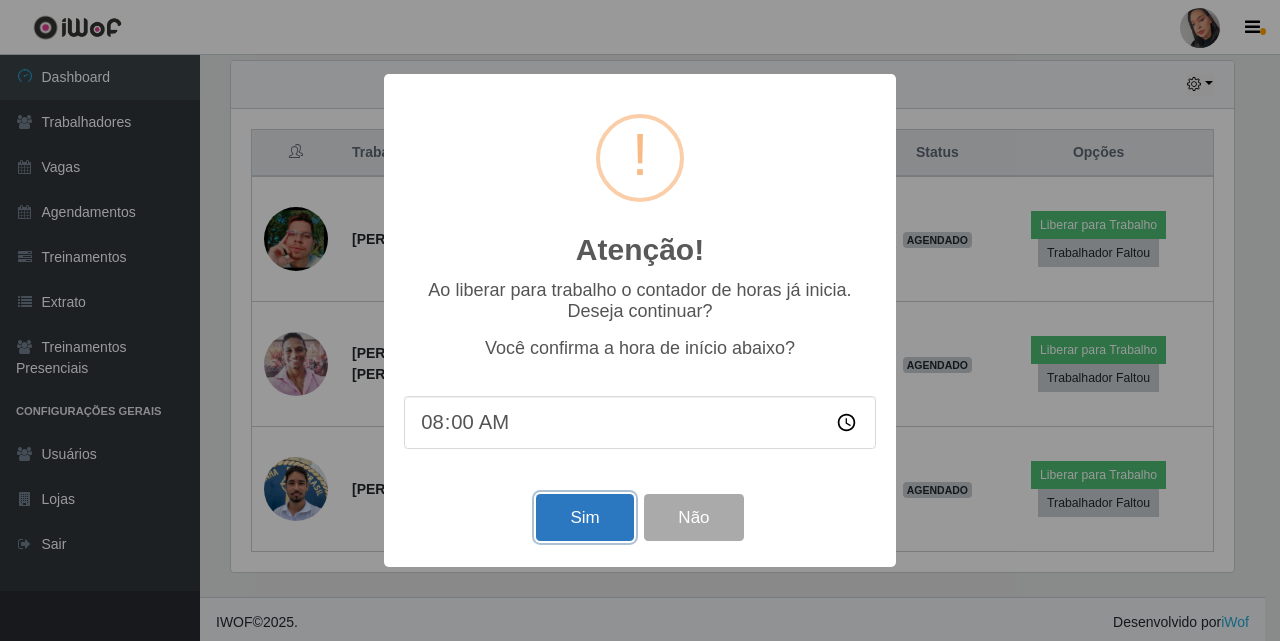 click on "Sim" at bounding box center (584, 517) 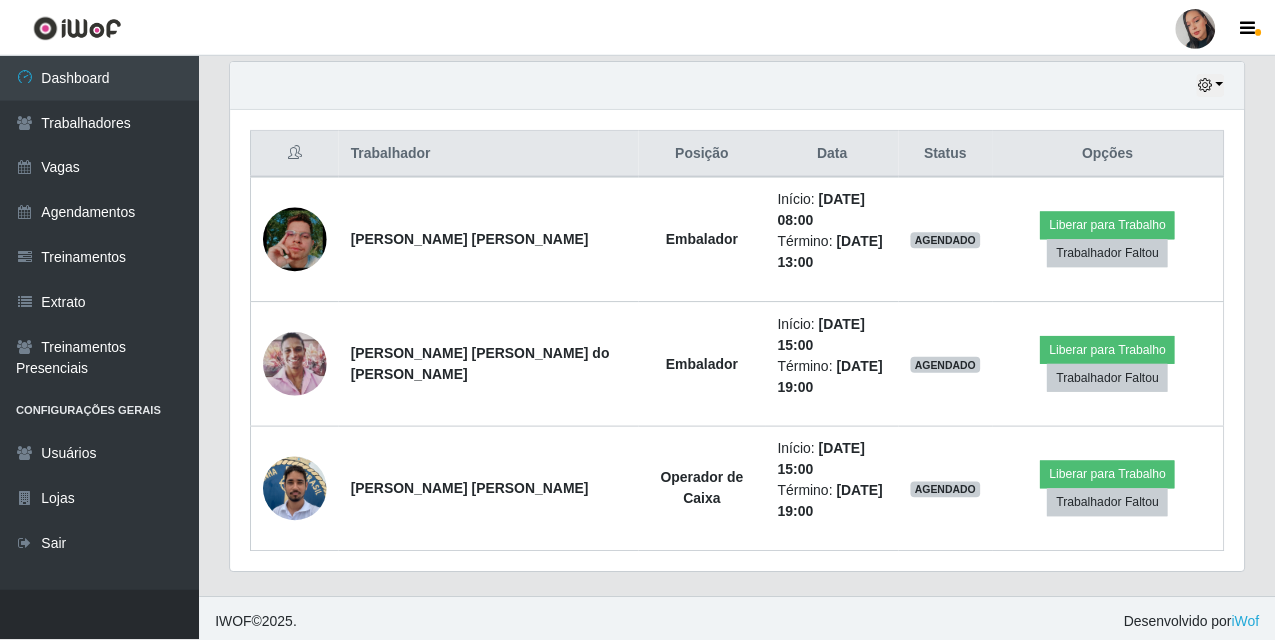 scroll, scrollTop: 999585, scrollLeft: 998987, axis: both 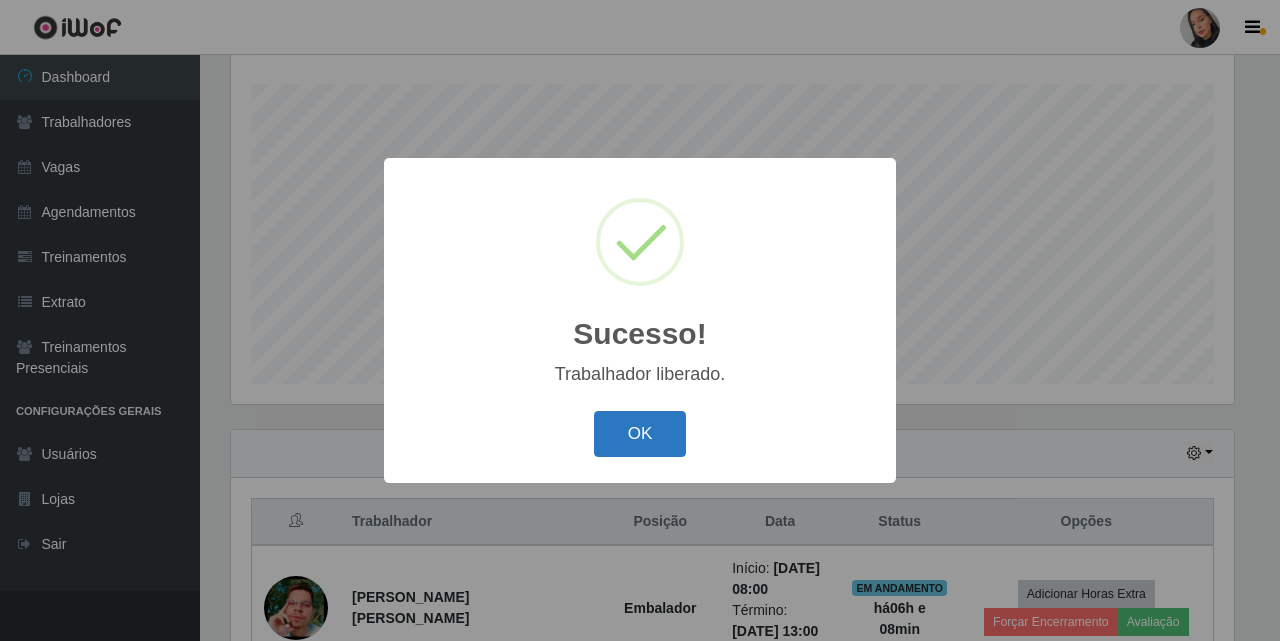 click on "OK" at bounding box center (640, 434) 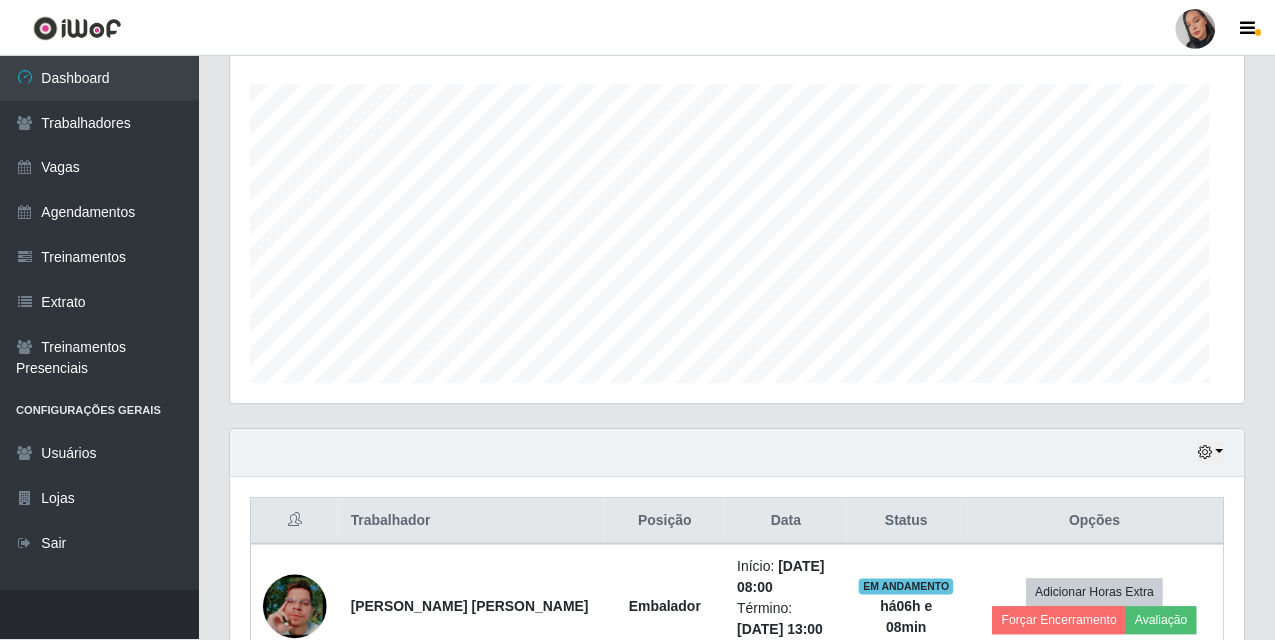 scroll, scrollTop: 531, scrollLeft: 0, axis: vertical 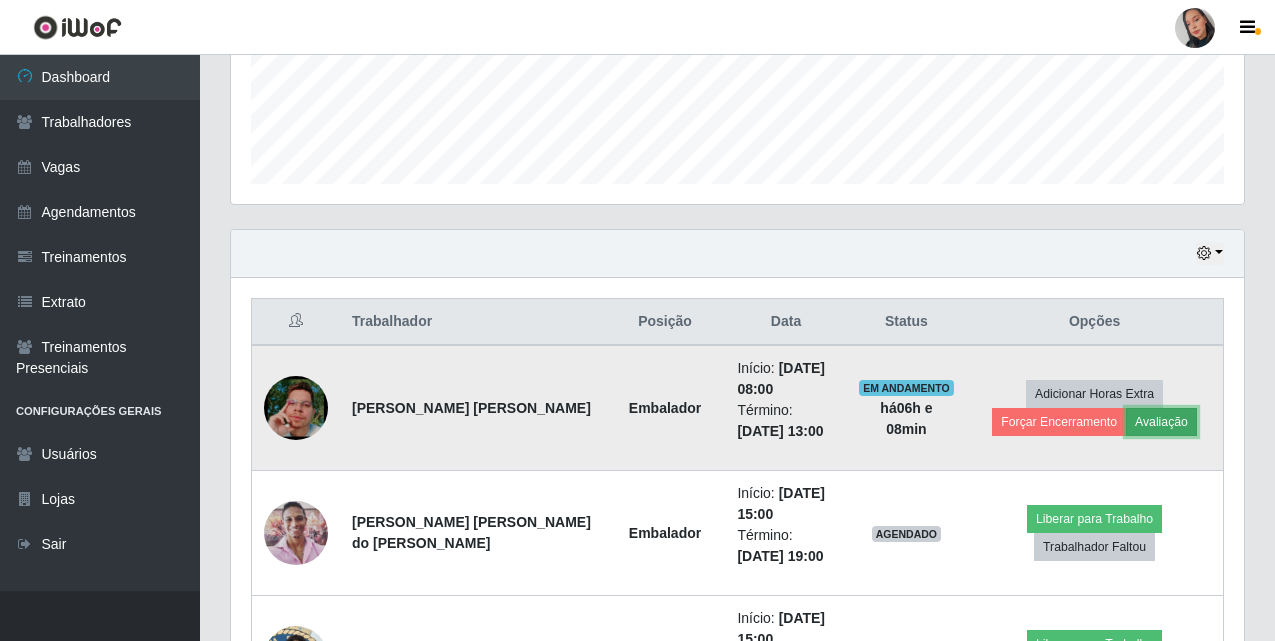 click on "Avaliação" at bounding box center (1161, 422) 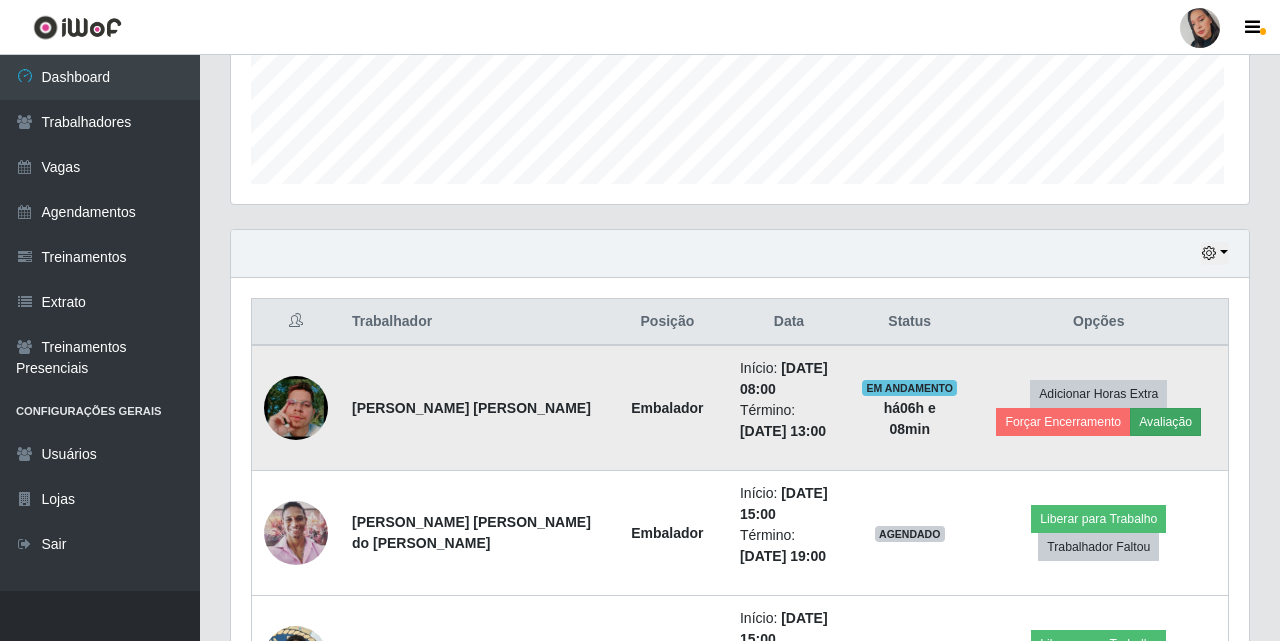 scroll, scrollTop: 999585, scrollLeft: 998997, axis: both 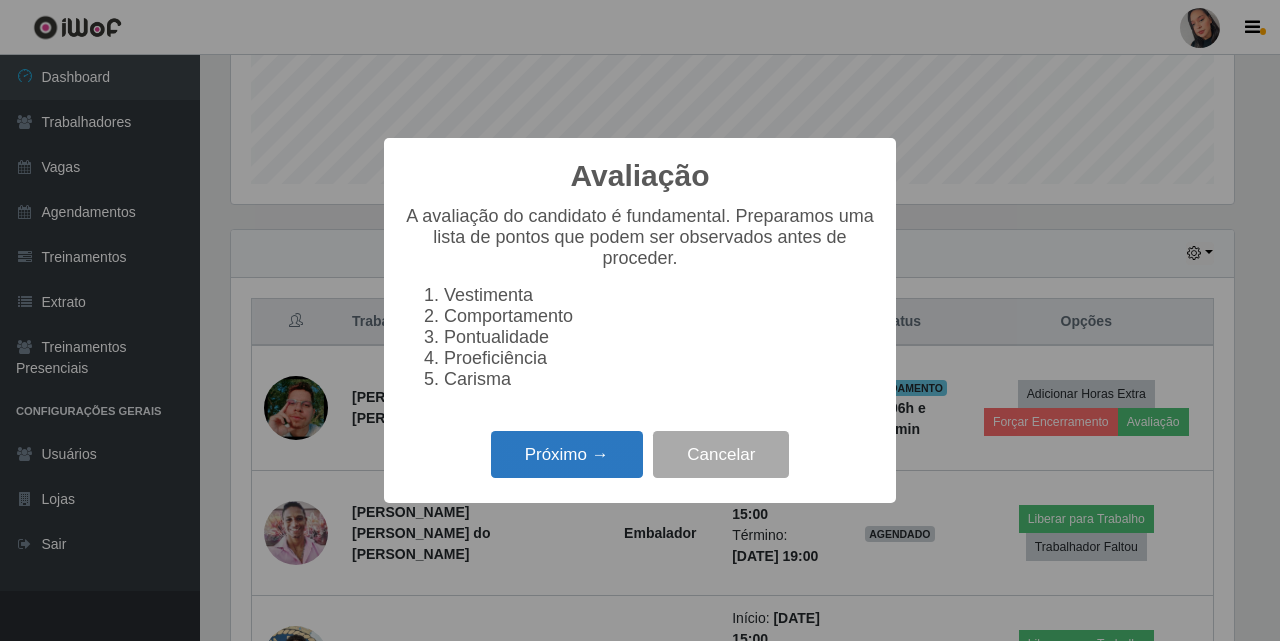 click on "Próximo →" at bounding box center [567, 454] 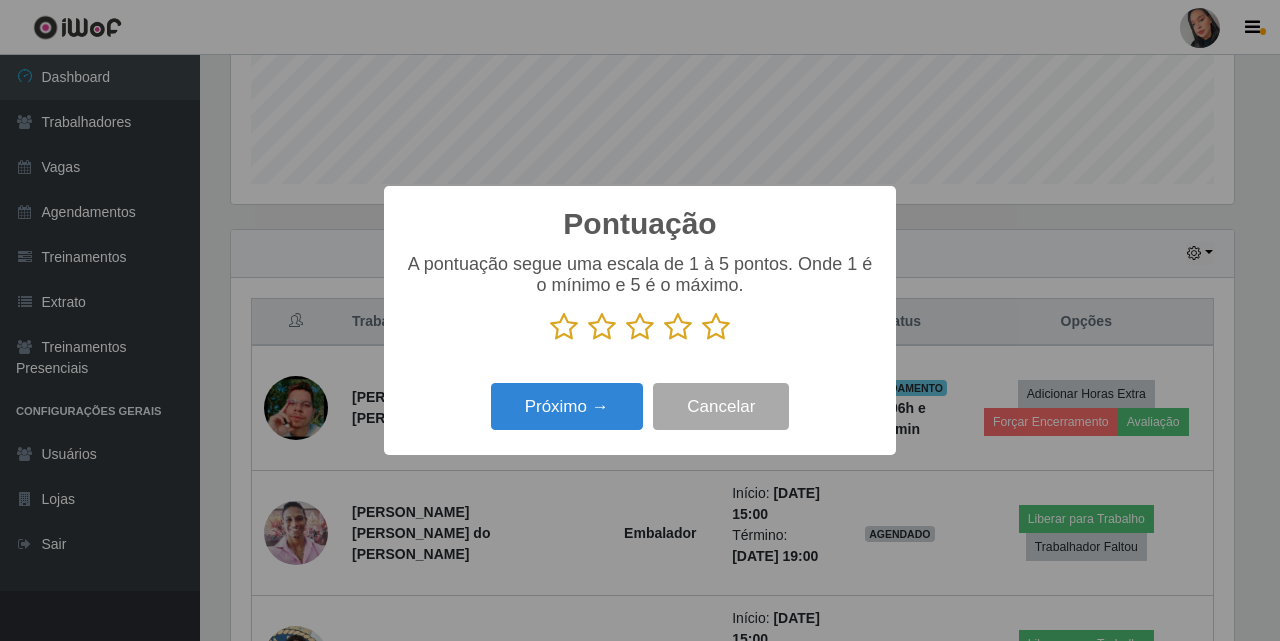 click at bounding box center (716, 327) 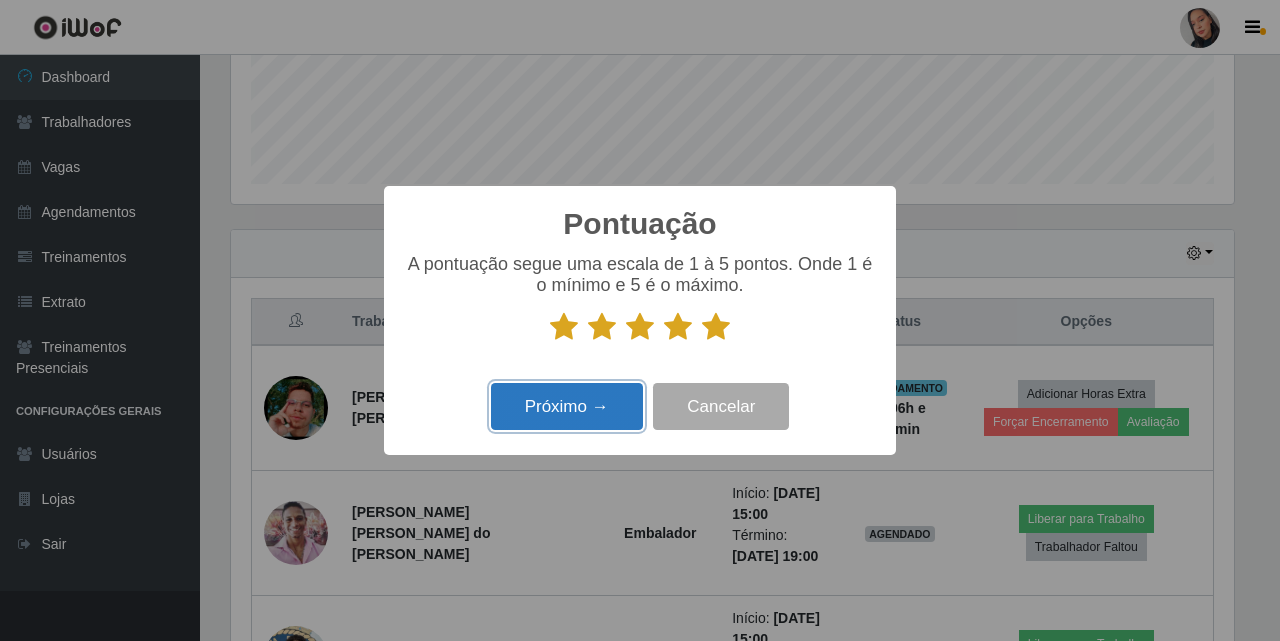 click on "Próximo →" at bounding box center (567, 406) 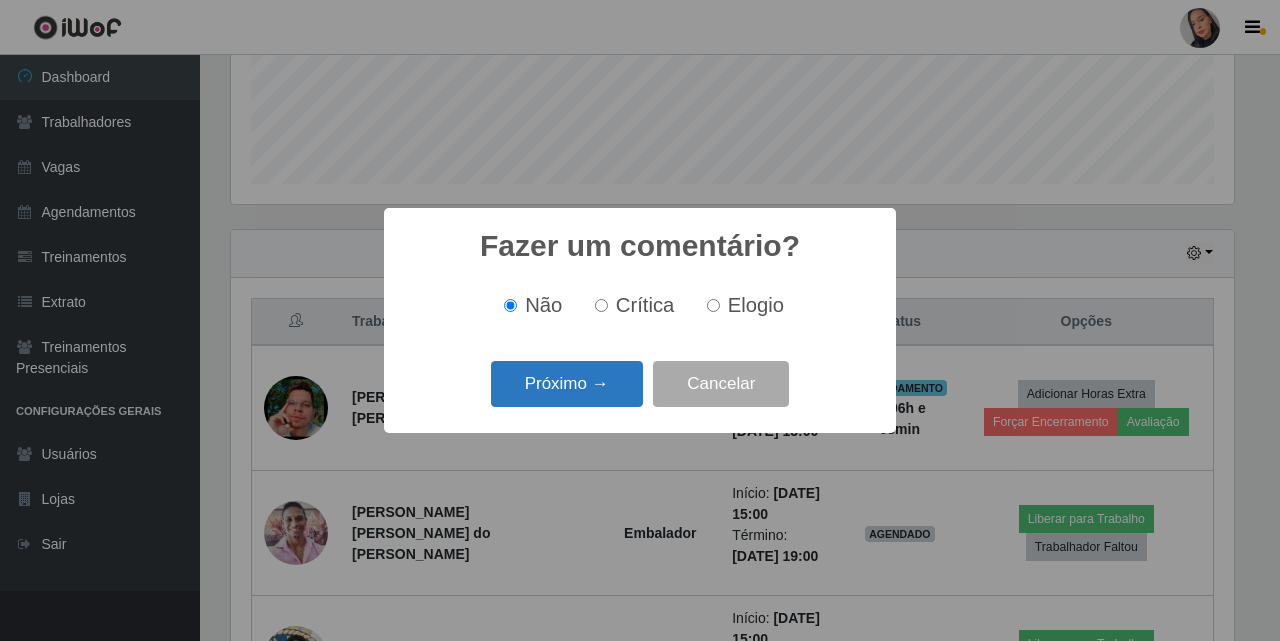 click on "Próximo →" at bounding box center [567, 384] 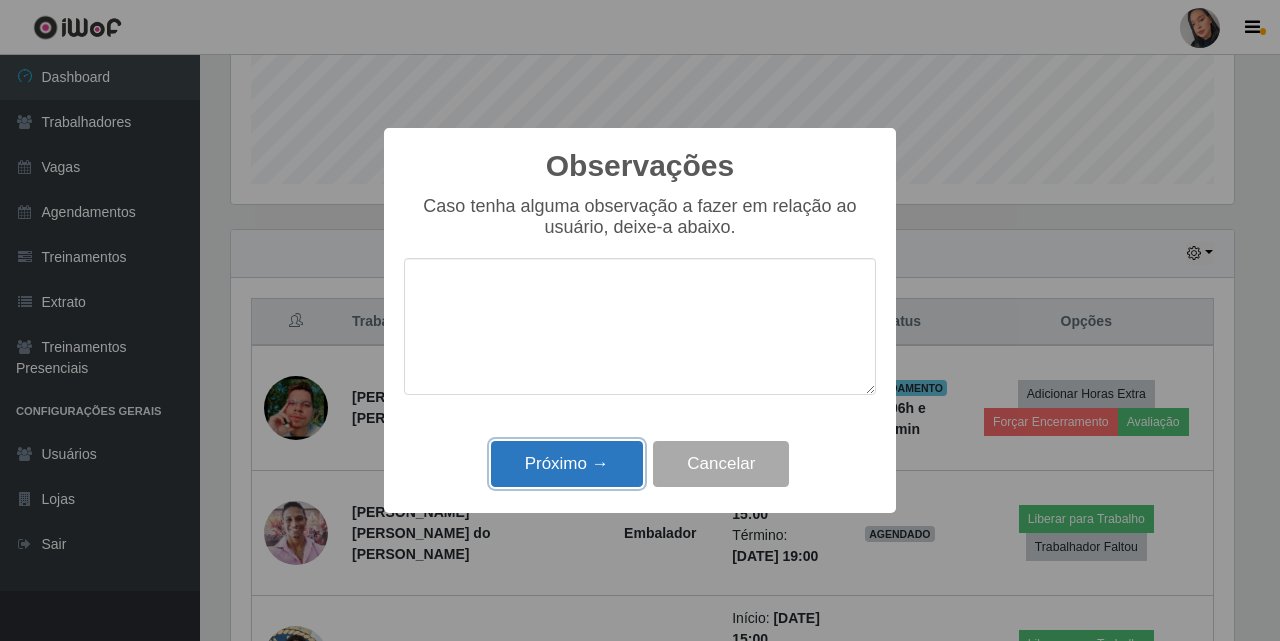 click on "Próximo →" at bounding box center [567, 464] 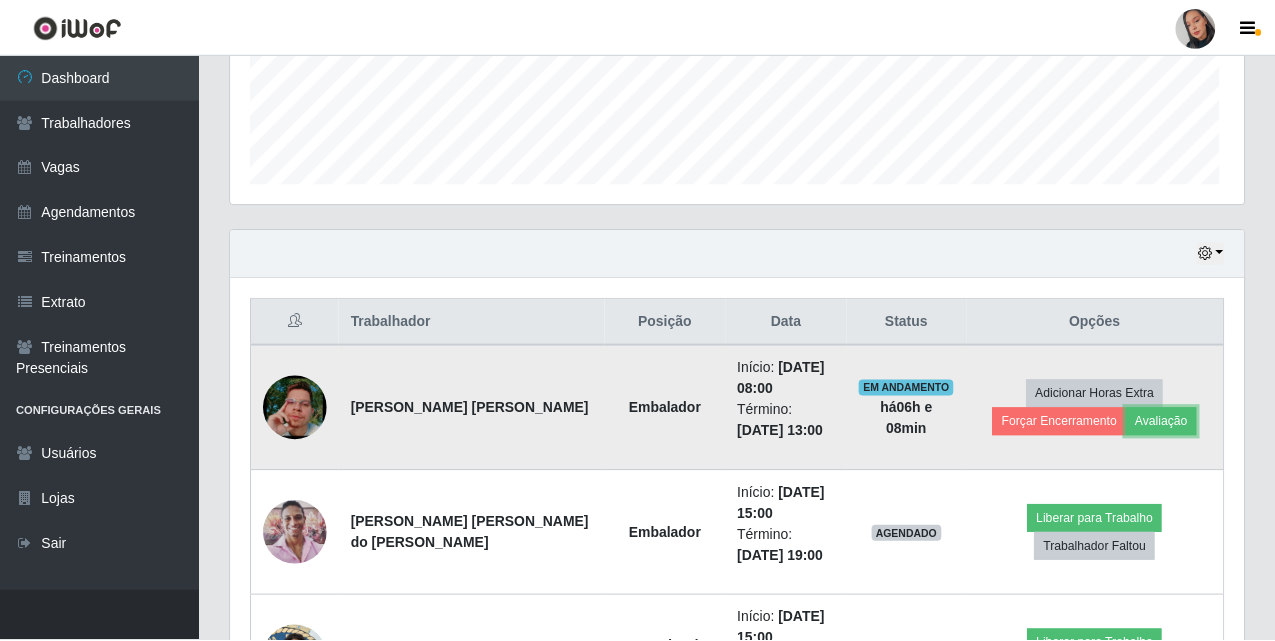 scroll, scrollTop: 999585, scrollLeft: 998987, axis: both 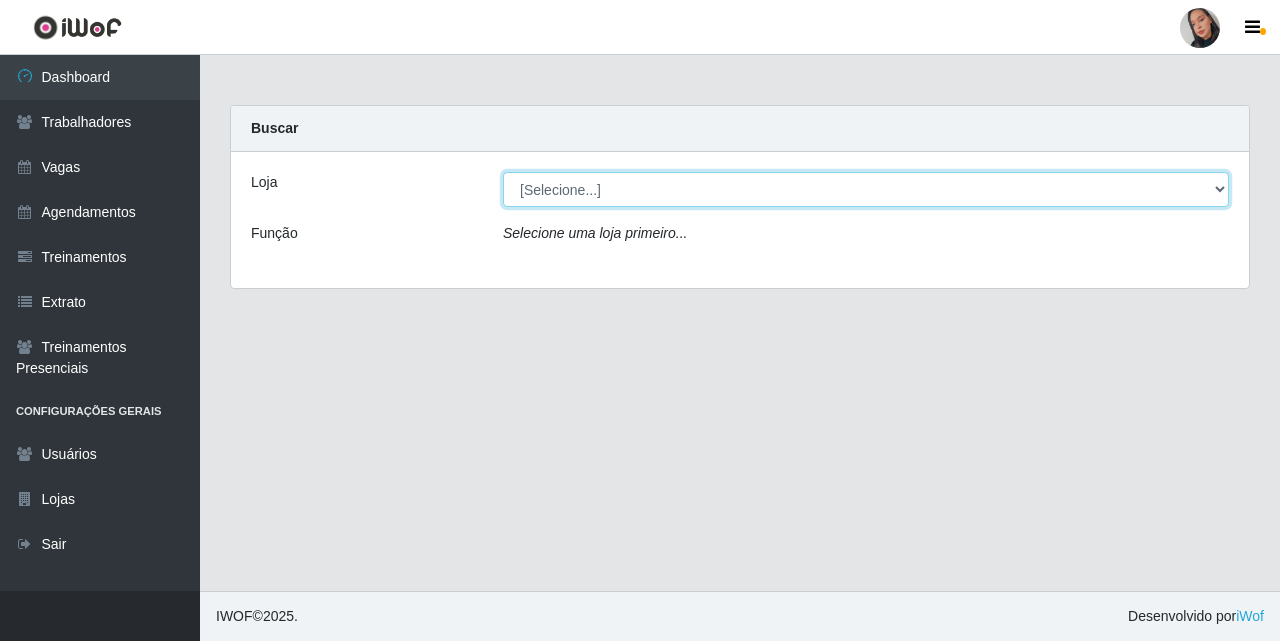 click on "[Selecione...] Supermercado [GEOGRAPHIC_DATA]" at bounding box center (866, 189) 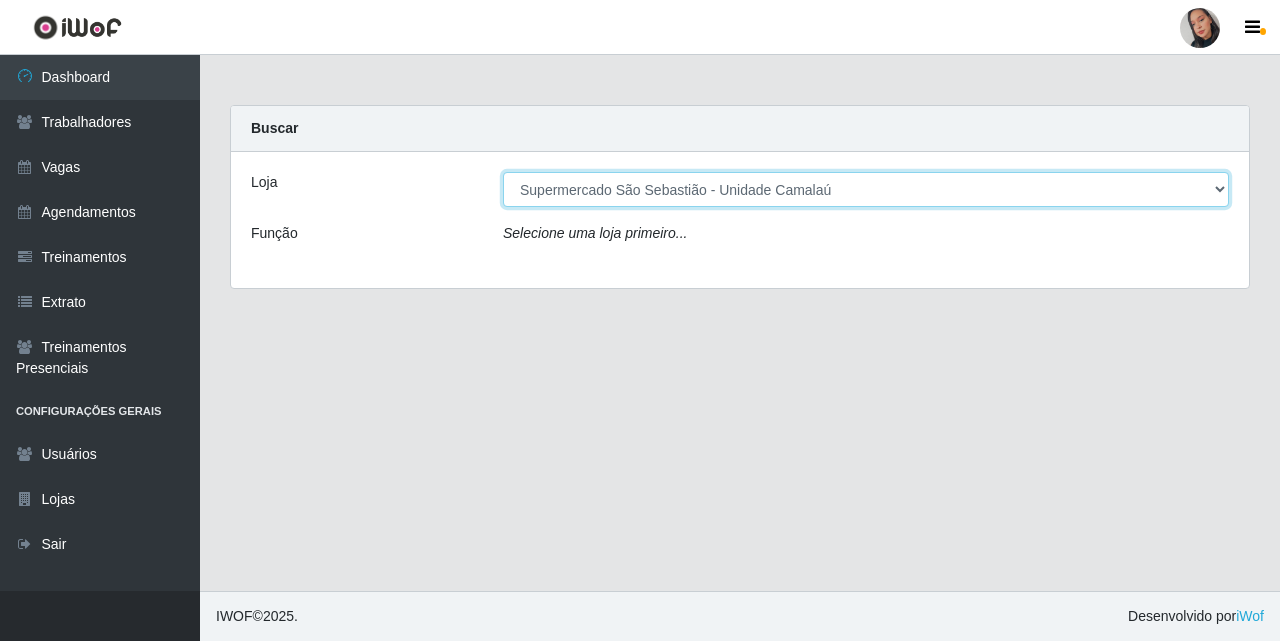 click on "[Selecione...] Supermercado [GEOGRAPHIC_DATA]" at bounding box center [866, 189] 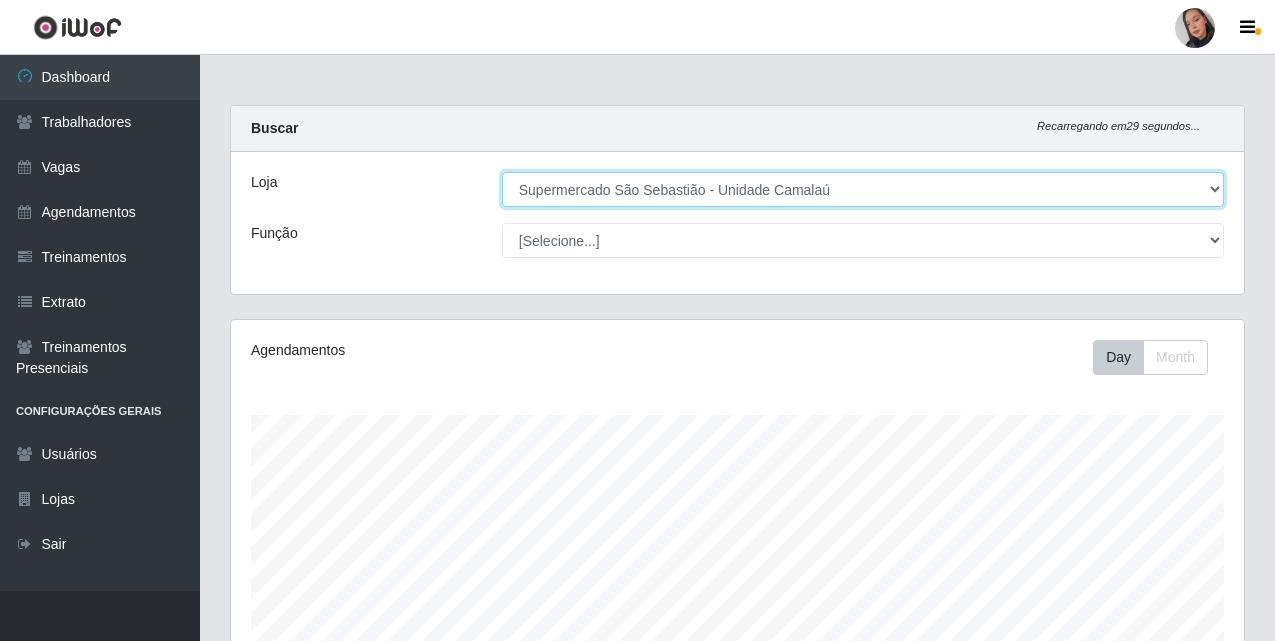 scroll, scrollTop: 999585, scrollLeft: 998987, axis: both 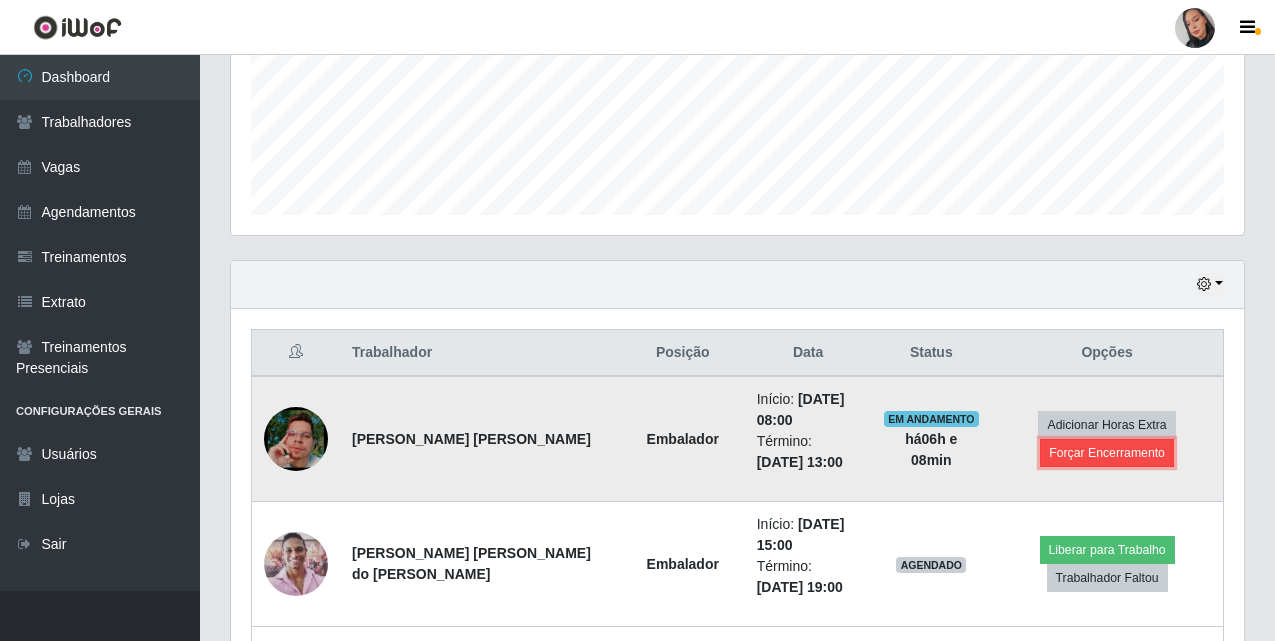 click on "Forçar Encerramento" at bounding box center [1107, 453] 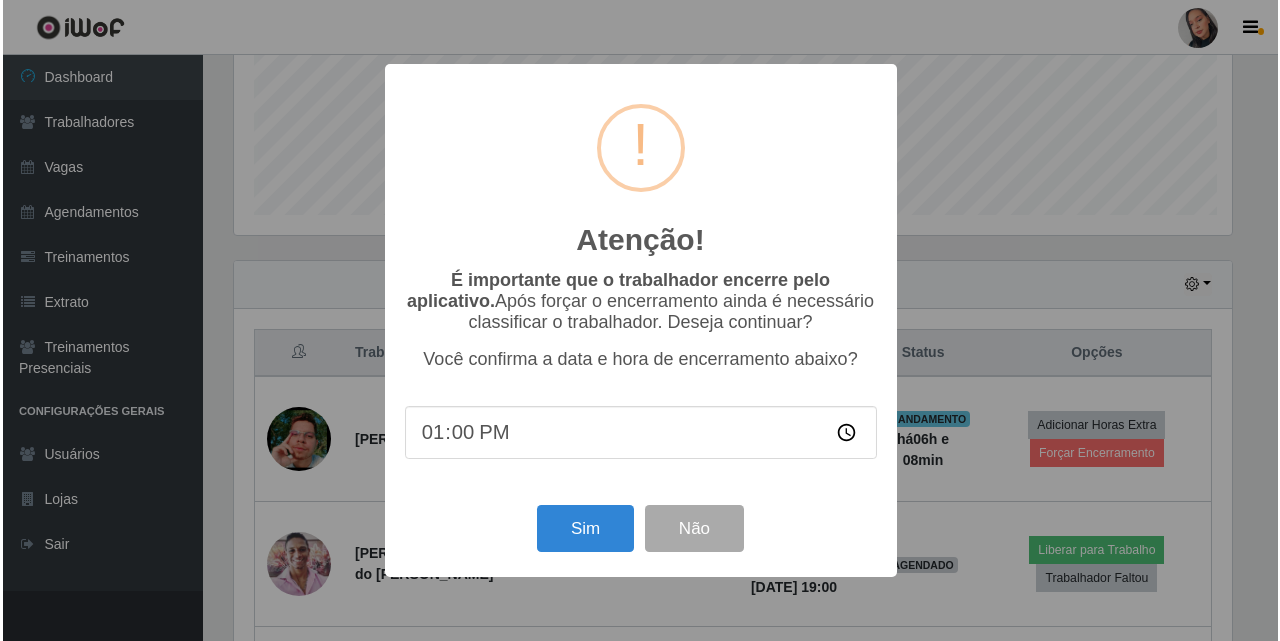 scroll, scrollTop: 999585, scrollLeft: 998997, axis: both 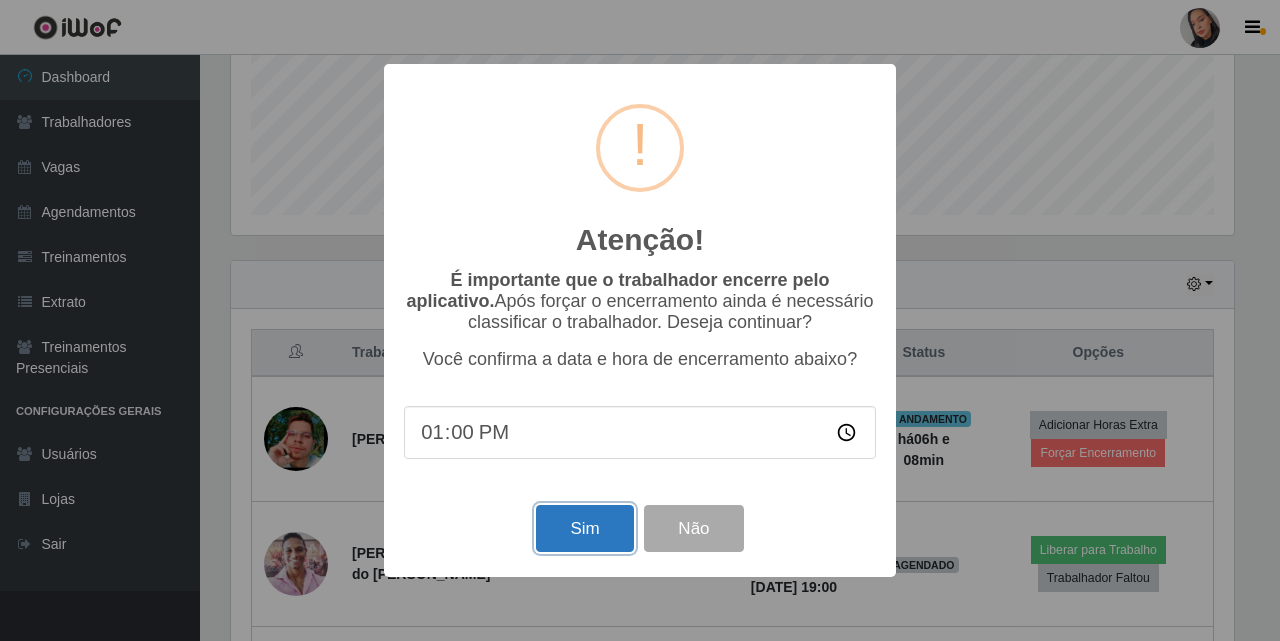 click on "Sim" at bounding box center [584, 528] 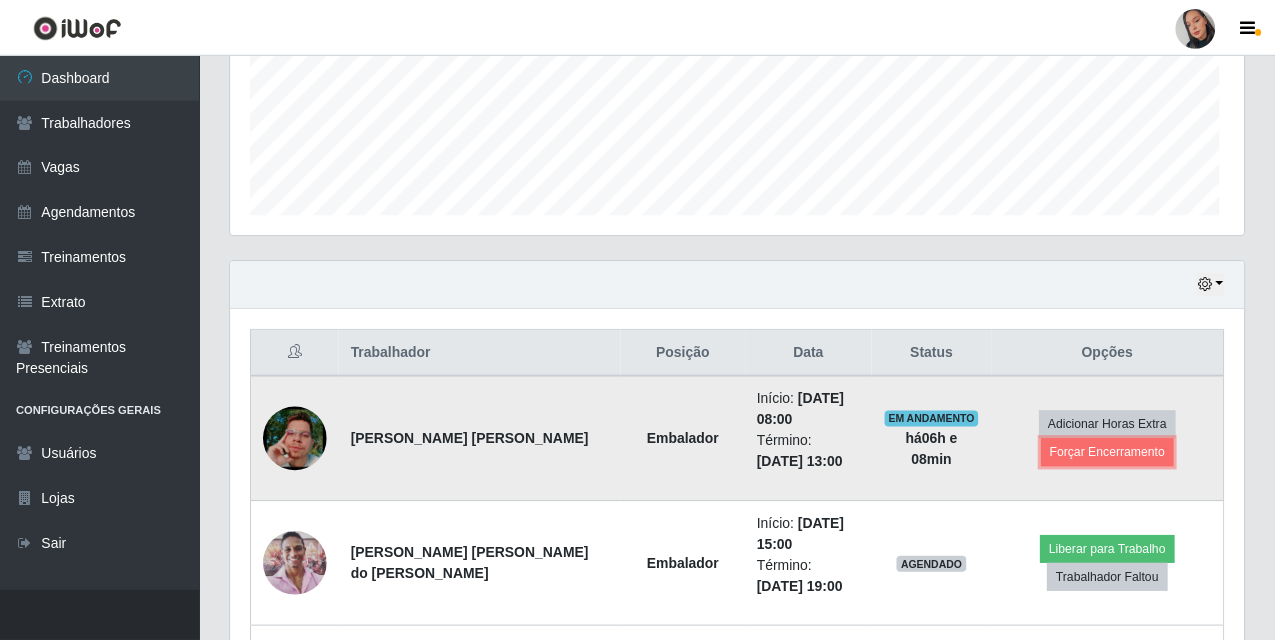 scroll, scrollTop: 999585, scrollLeft: 998987, axis: both 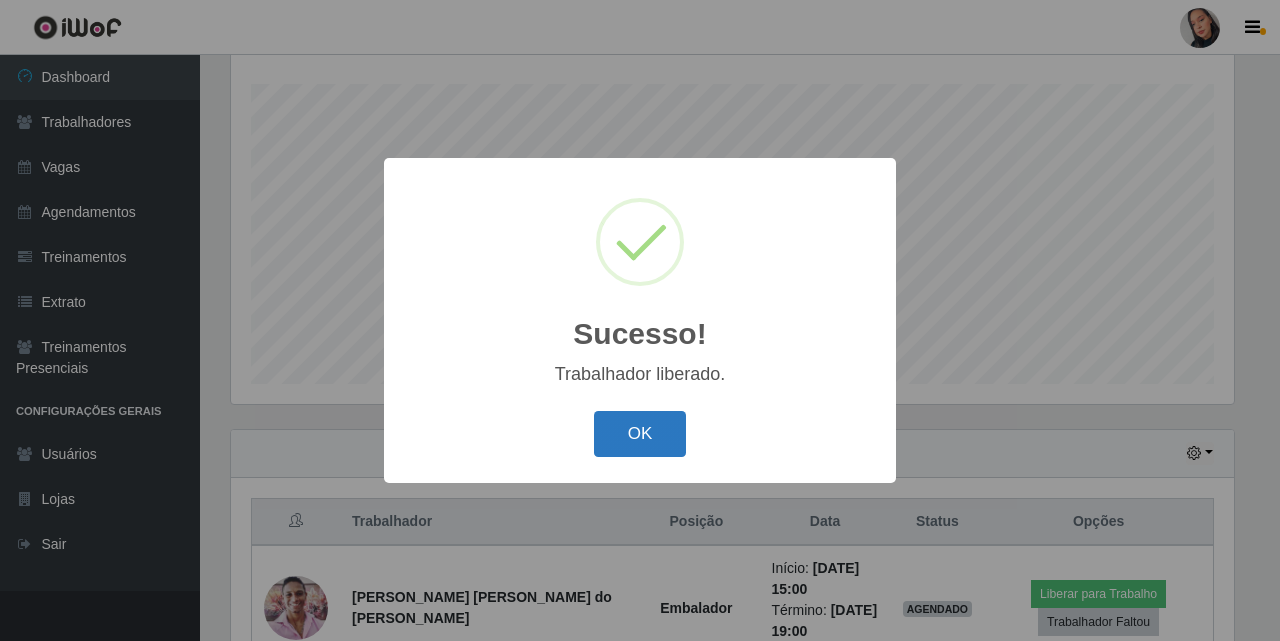 click on "OK" at bounding box center [640, 434] 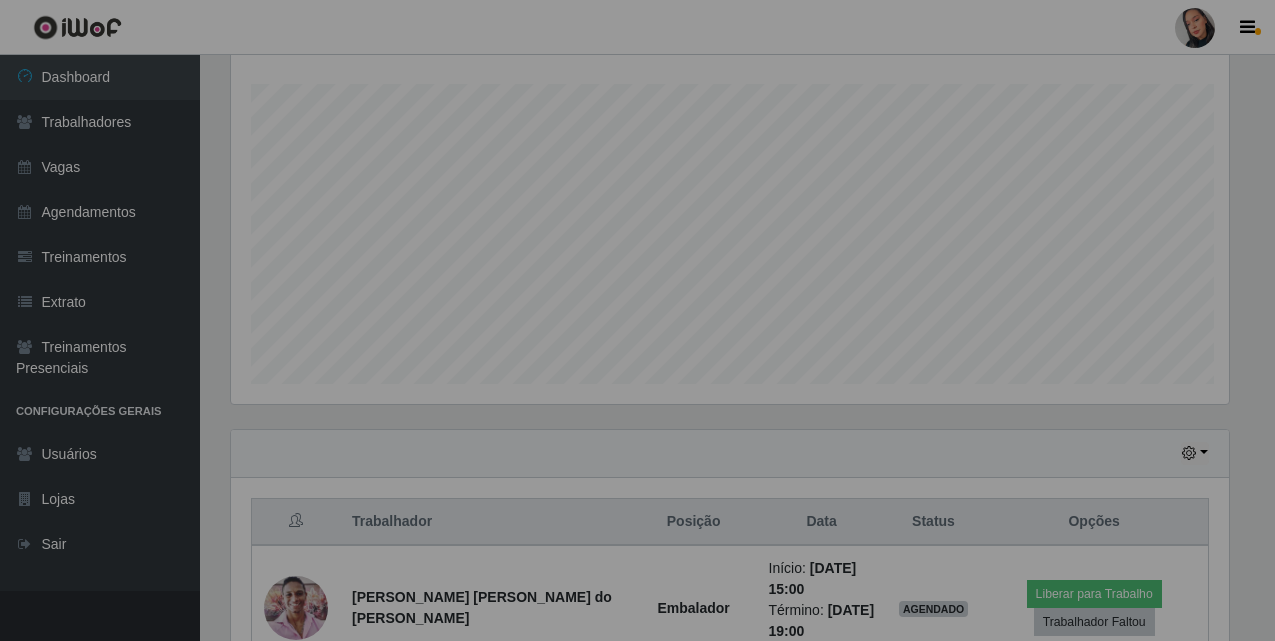 scroll, scrollTop: 999585, scrollLeft: 998987, axis: both 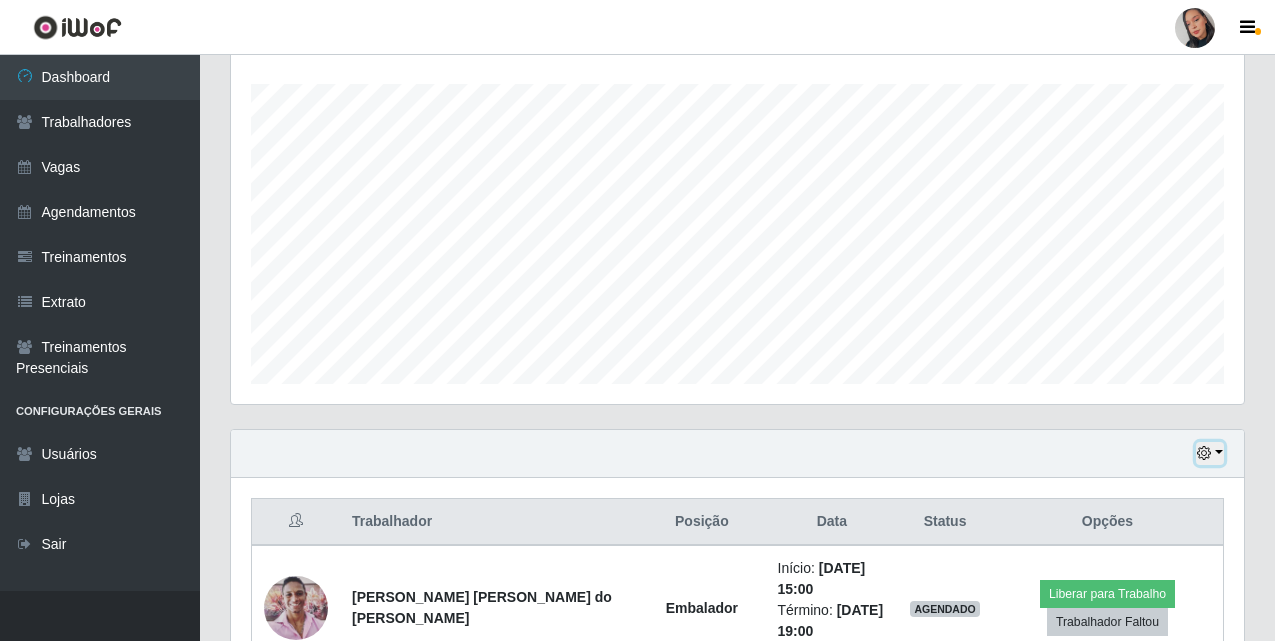 click at bounding box center (1210, 453) 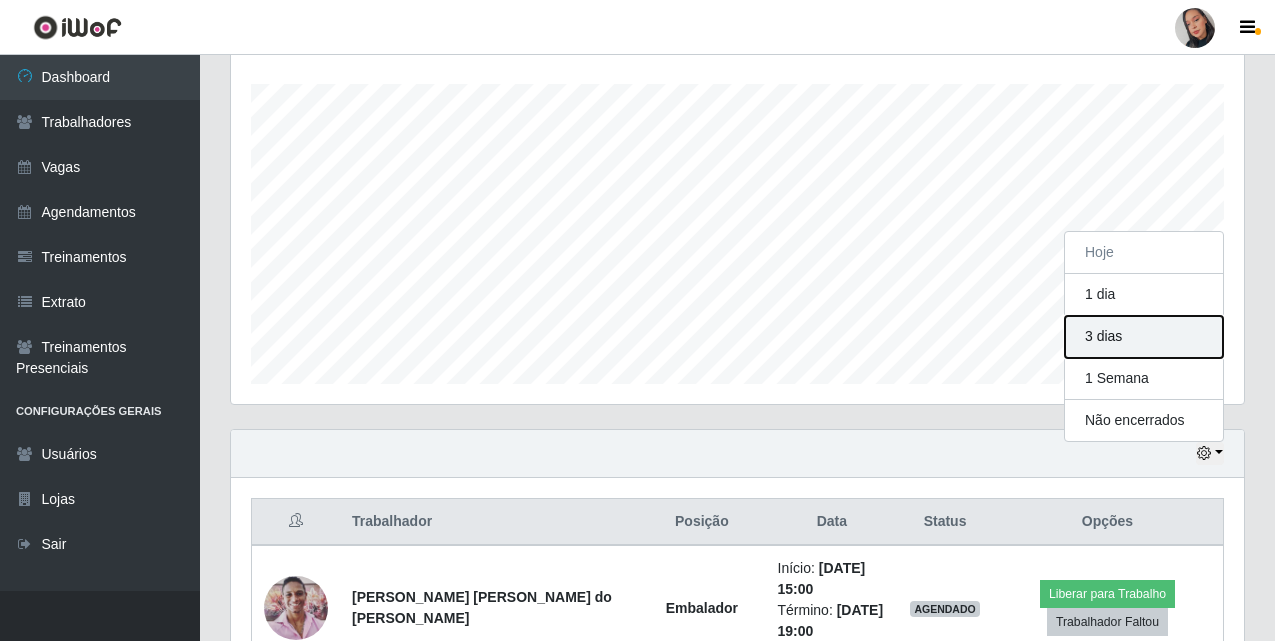 click on "3 dias" at bounding box center (1144, 337) 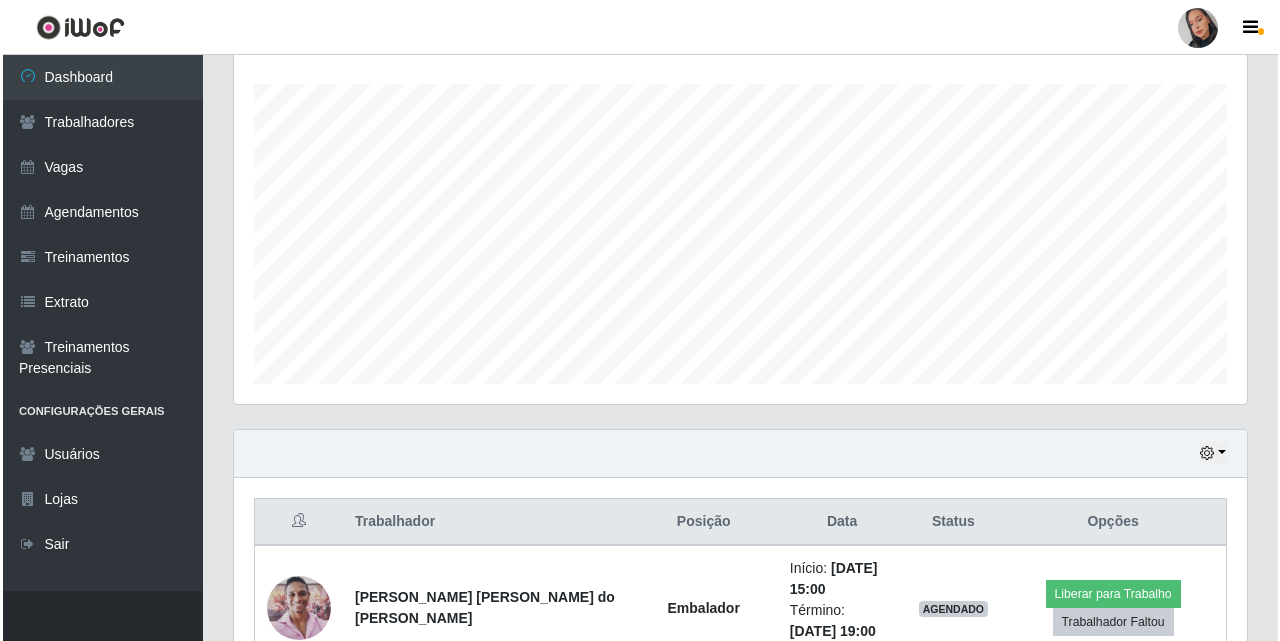 scroll, scrollTop: 0, scrollLeft: 0, axis: both 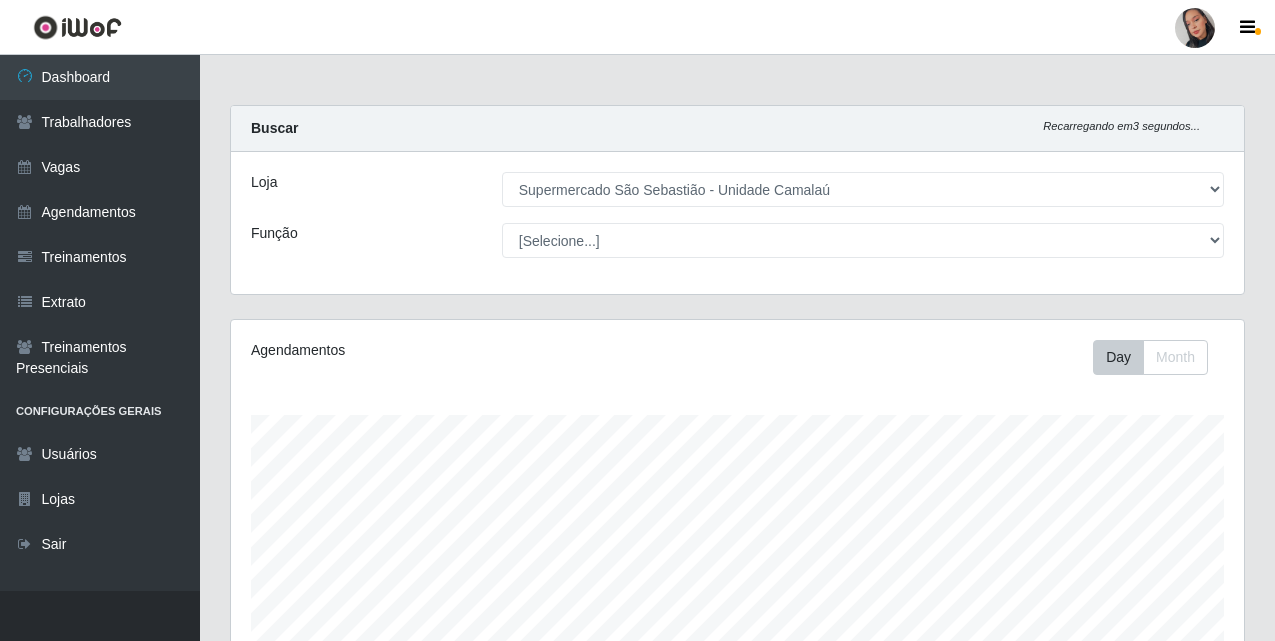 click at bounding box center (1195, 28) 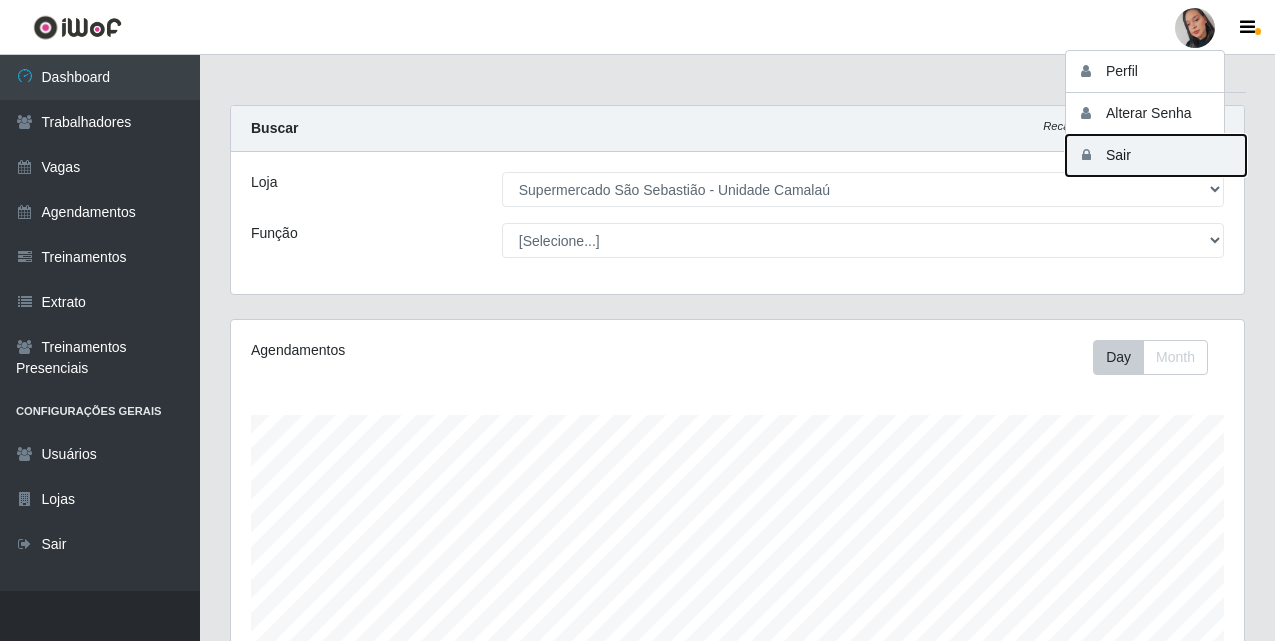 click on "Sair" at bounding box center [1156, 155] 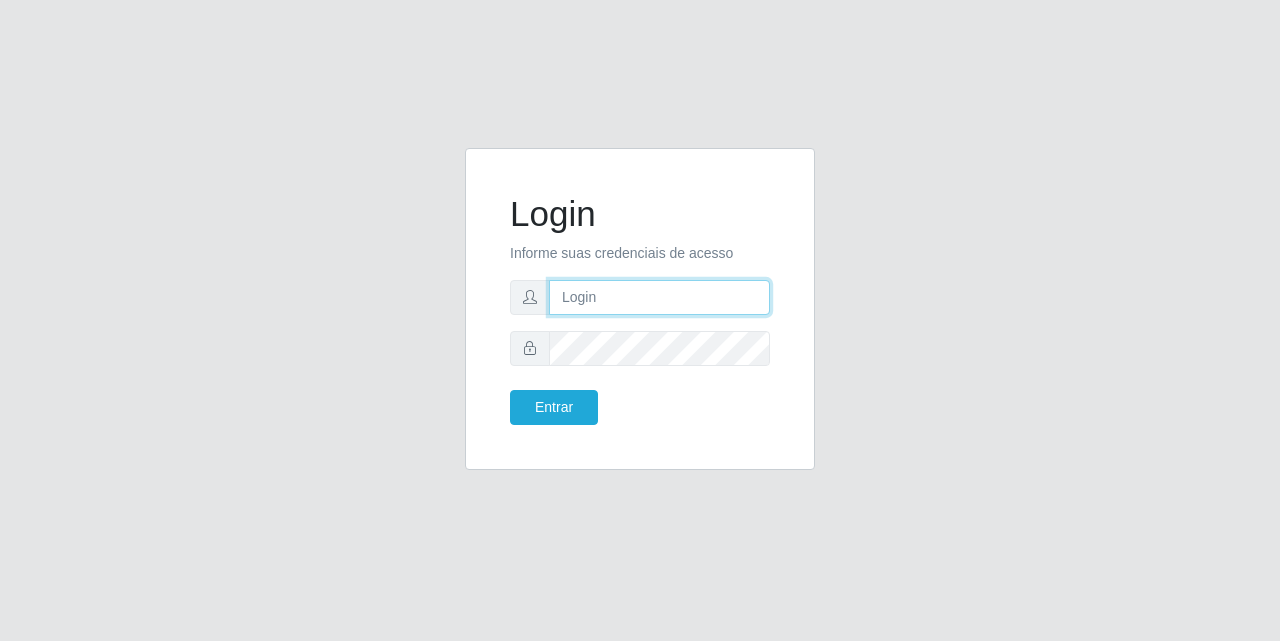 click at bounding box center [659, 297] 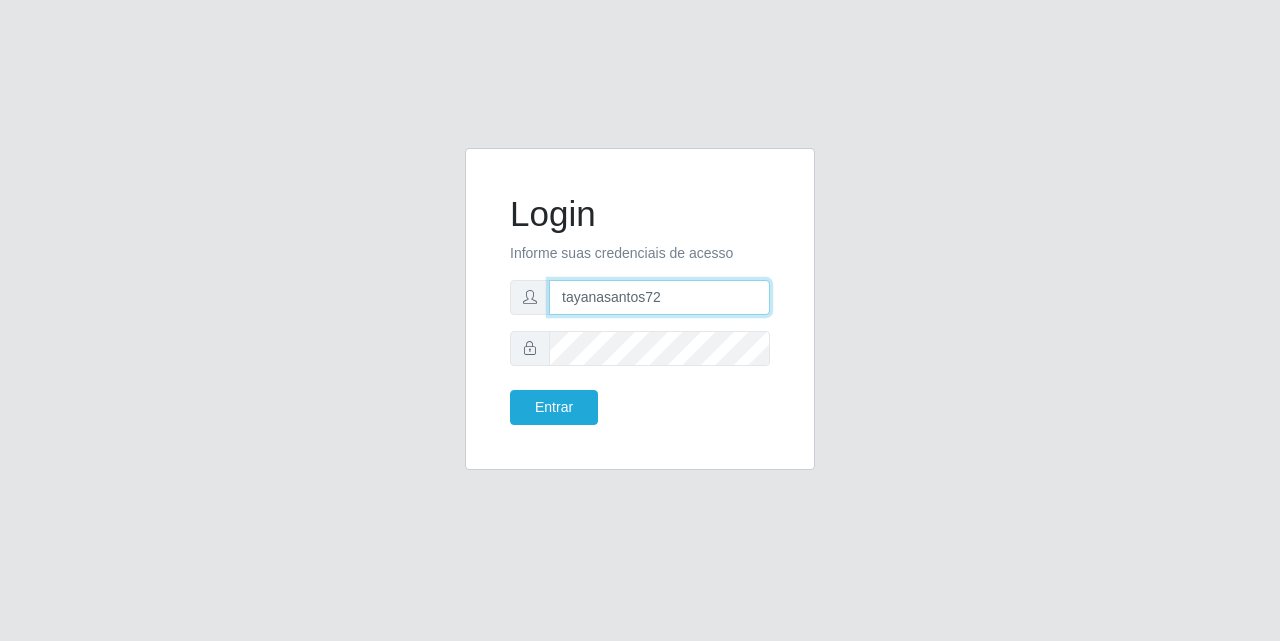 type on "tayanasantos7" 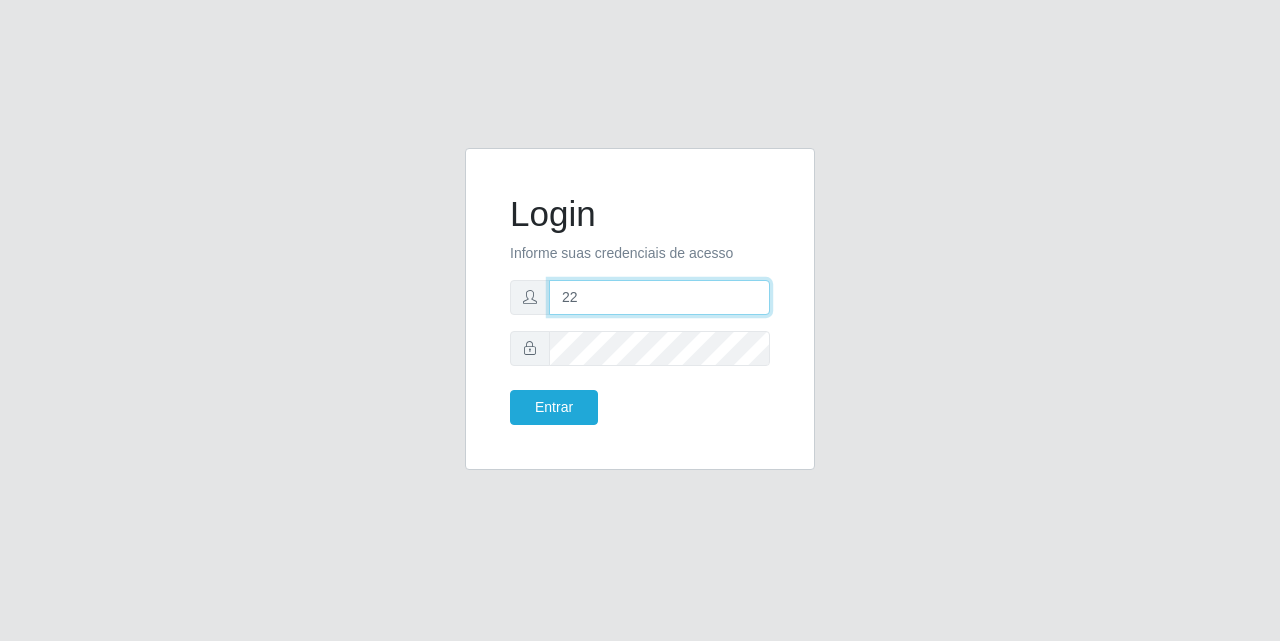 type on "2" 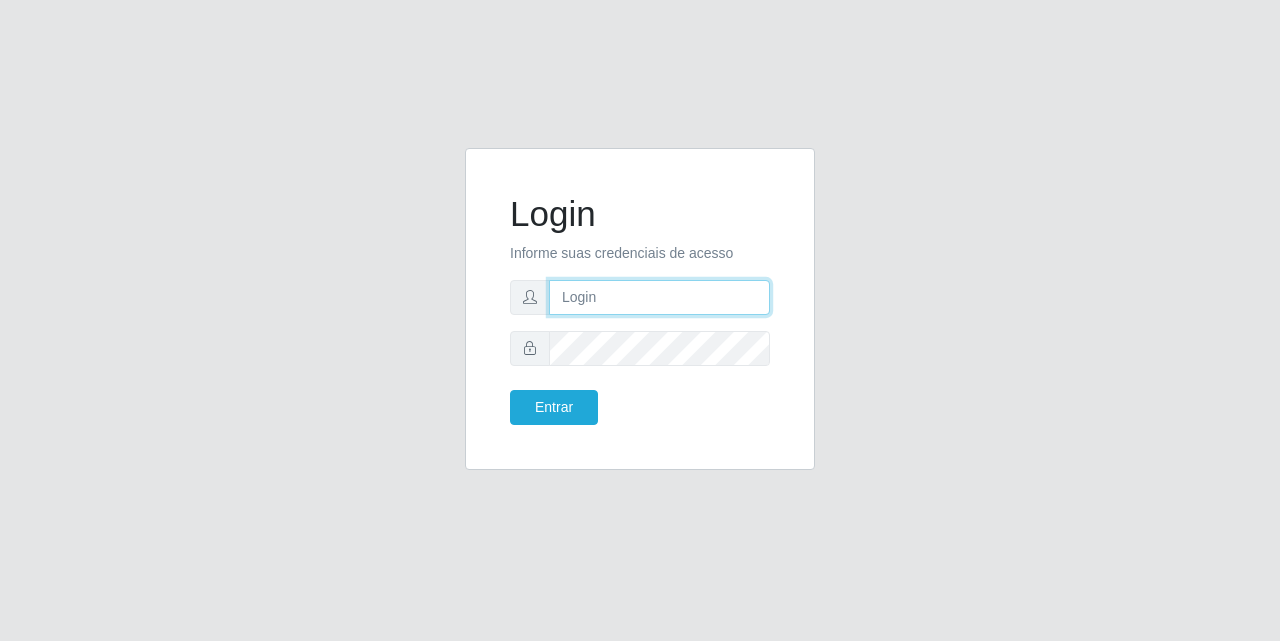 type on "q" 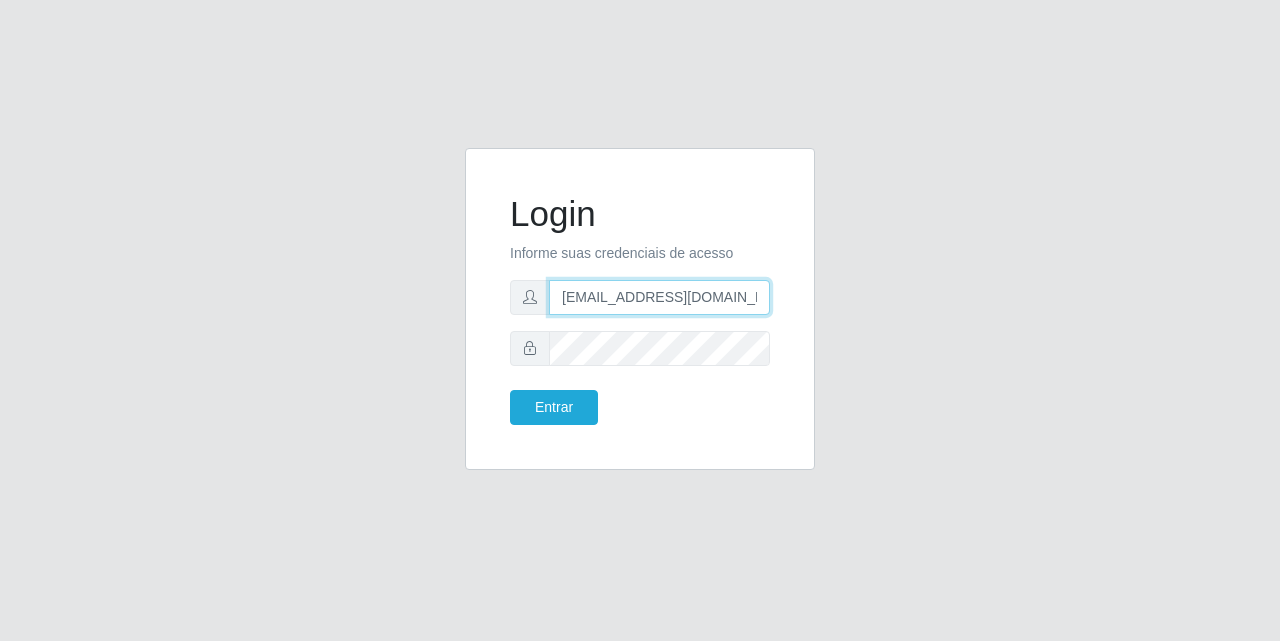 click on "Entrar" at bounding box center [554, 407] 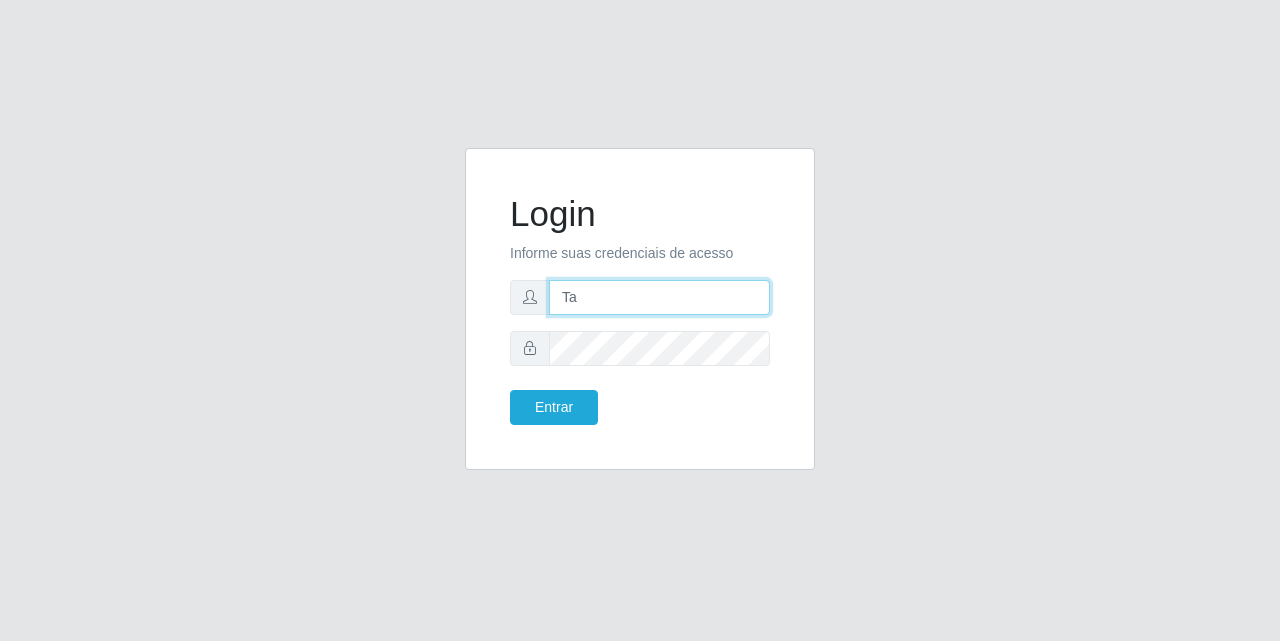 type on "T" 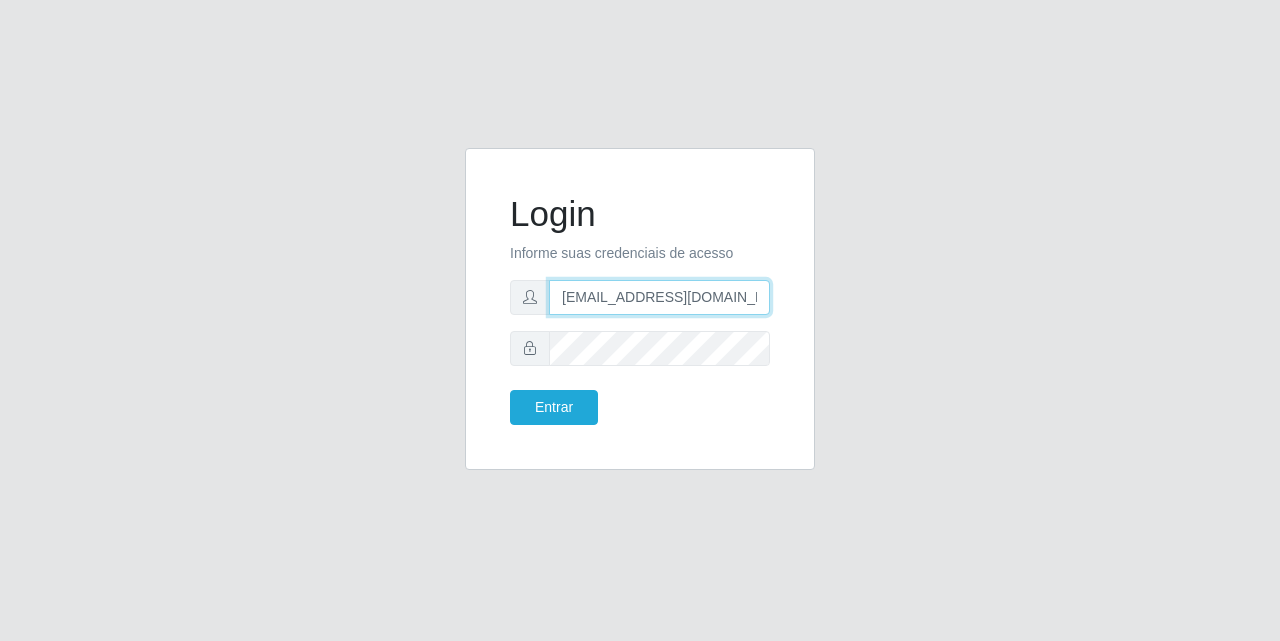 type on "[EMAIL_ADDRESS][DOMAIN_NAME]" 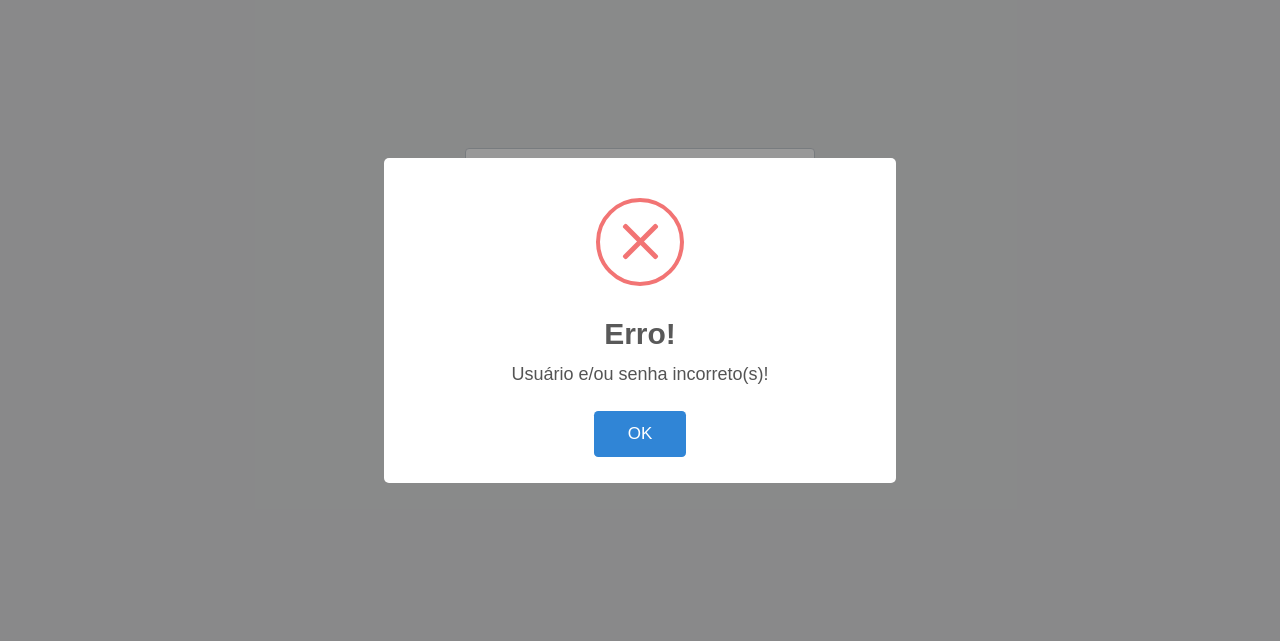 type 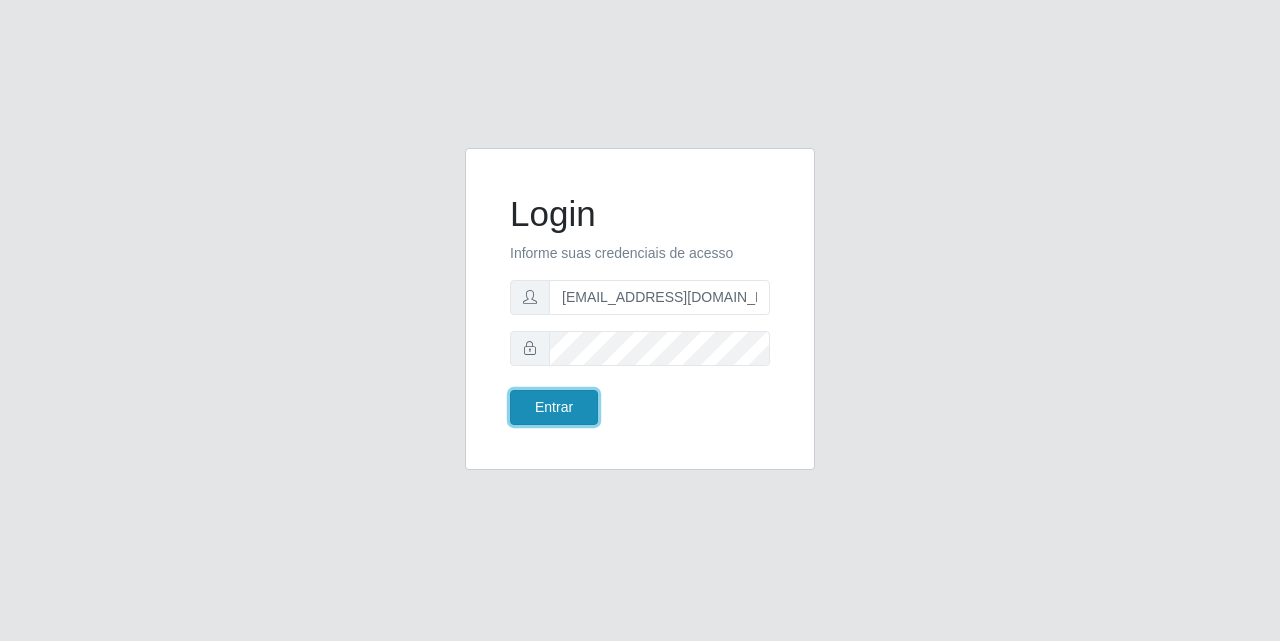 click on "Entrar" at bounding box center [554, 407] 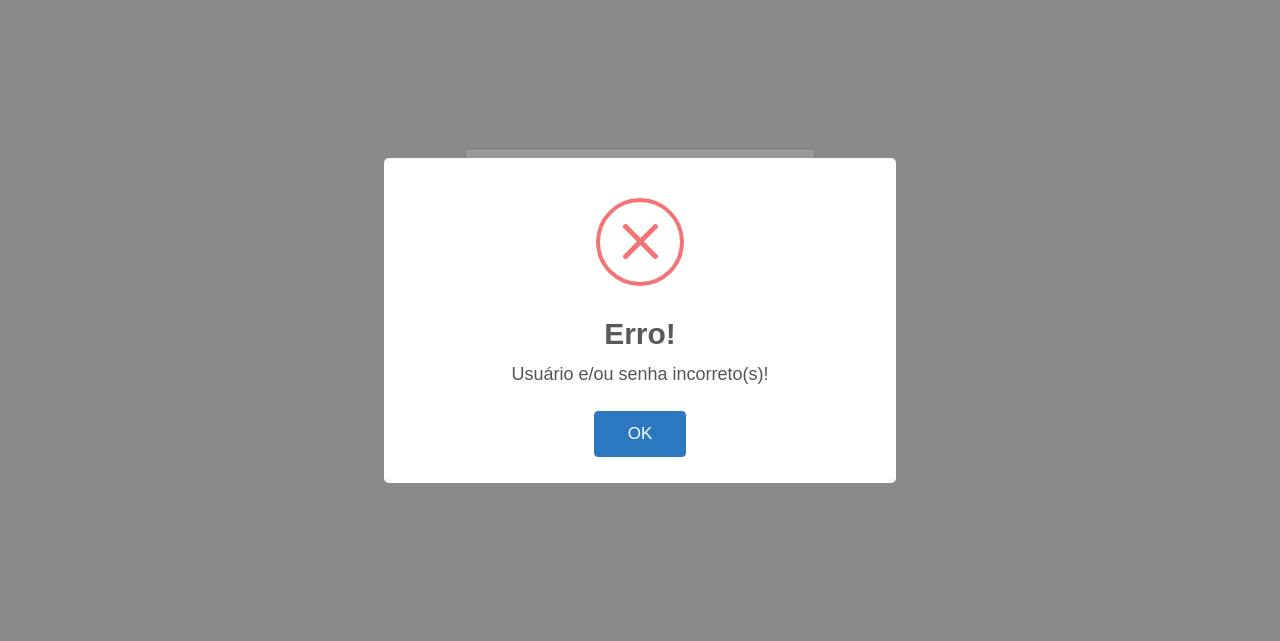 click on "OK" at bounding box center (640, 434) 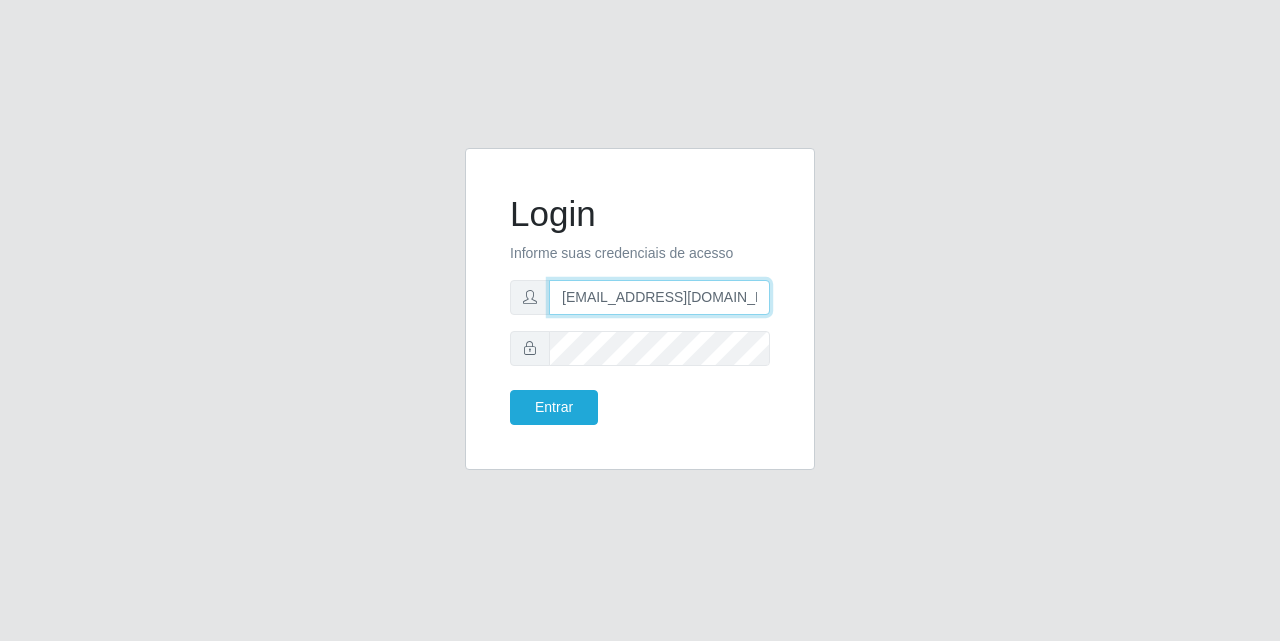 click on "[EMAIL_ADDRESS][DOMAIN_NAME]" at bounding box center [659, 297] 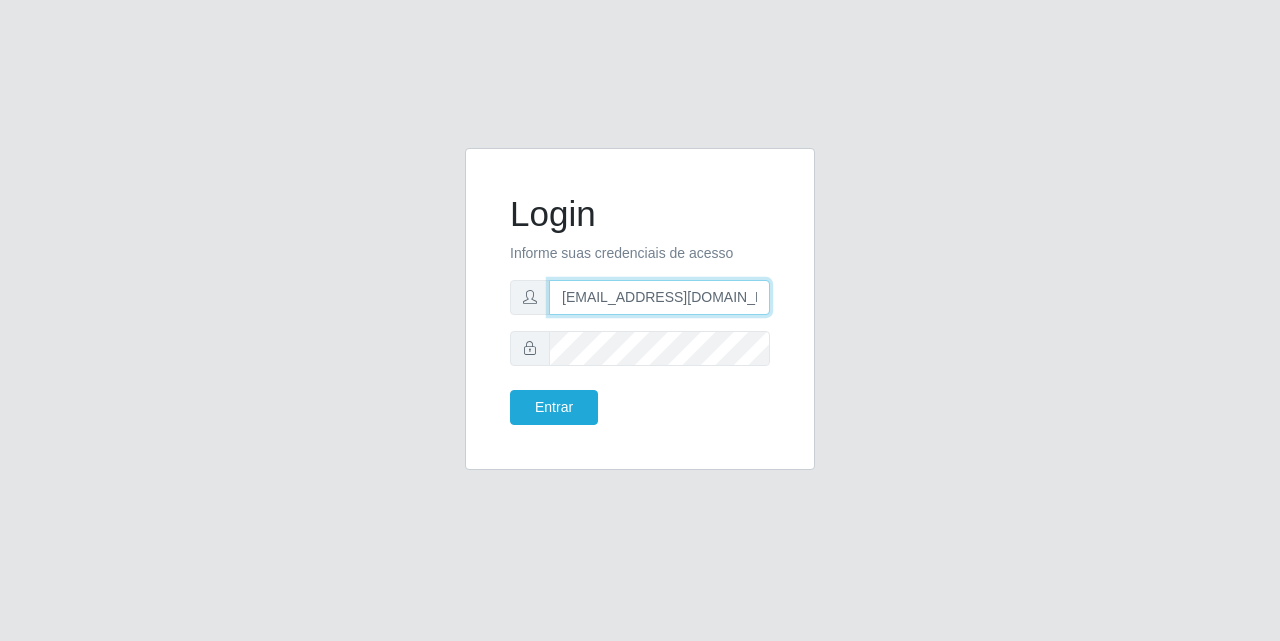 type on "[EMAIL_ADDRESS][DOMAIN_NAME]" 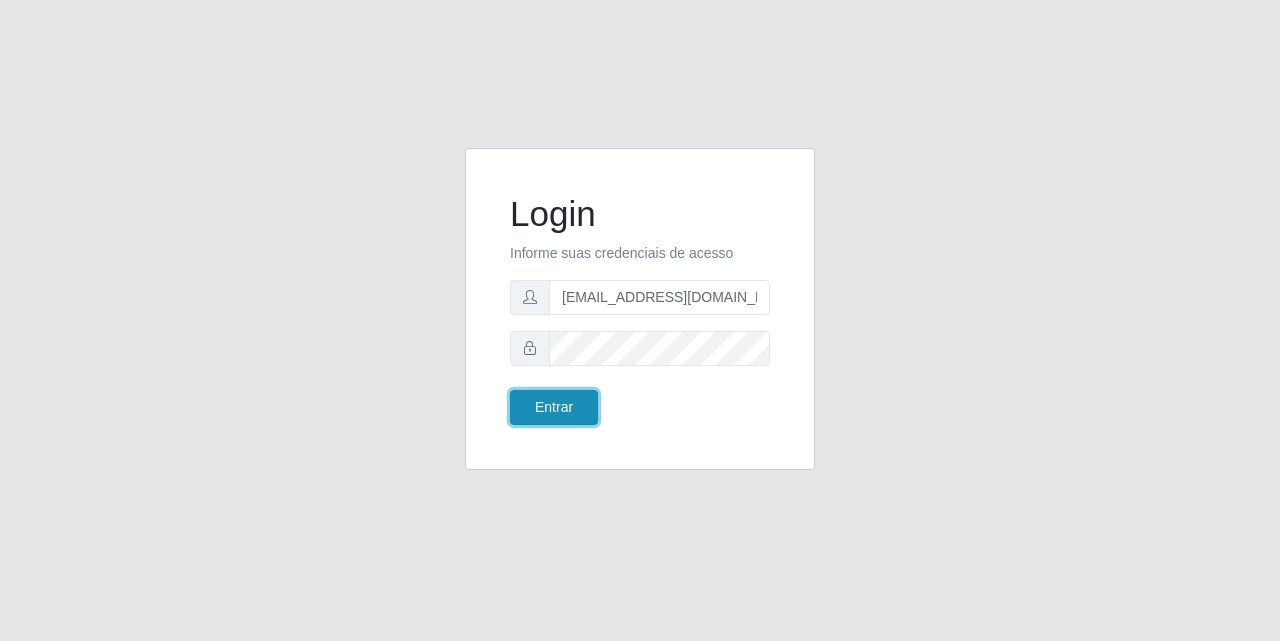 click on "Entrar" at bounding box center (554, 407) 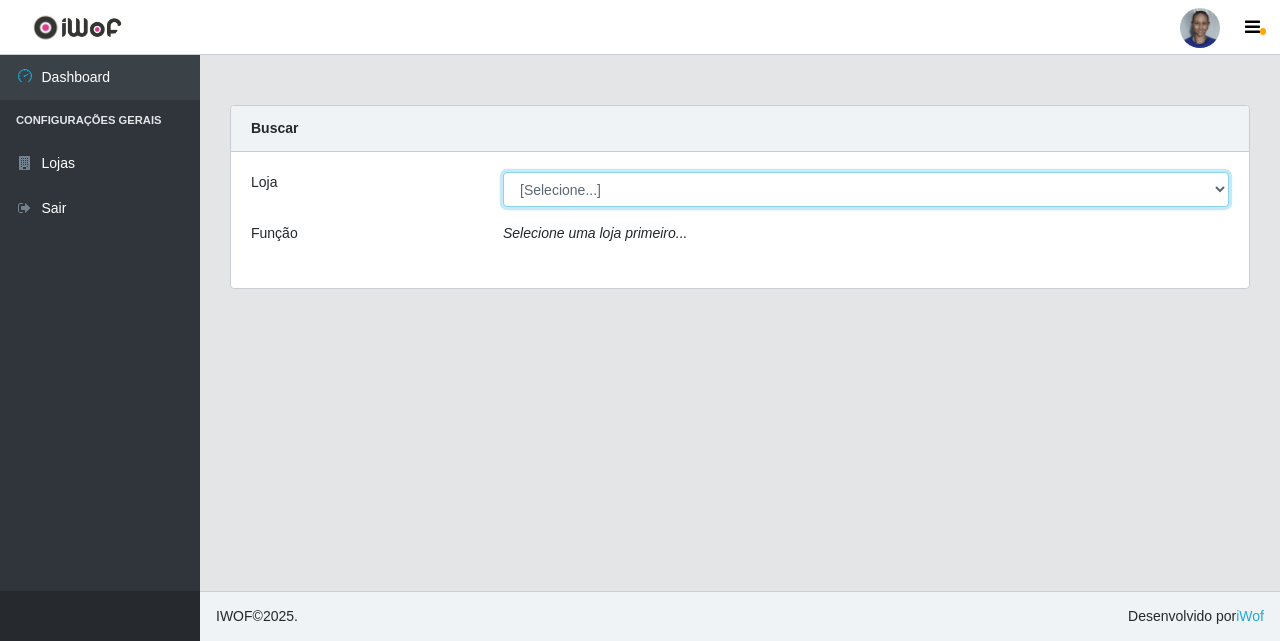 click on "[Selecione...] Supermercado [GEOGRAPHIC_DATA]" at bounding box center [866, 189] 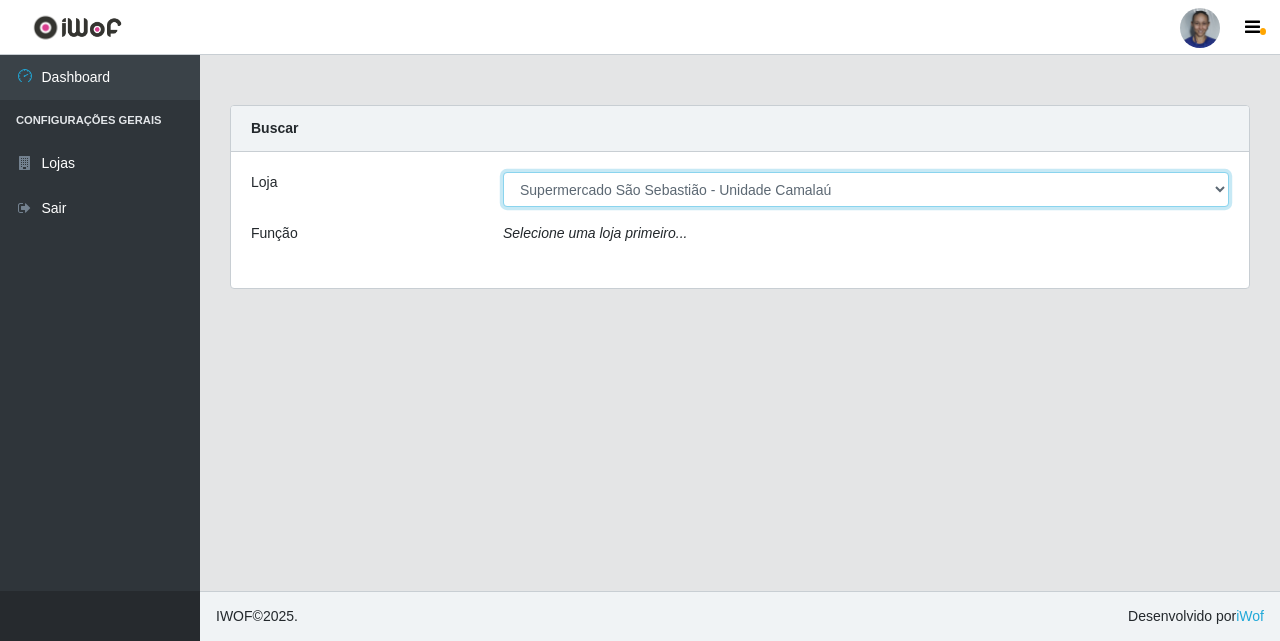 click on "[Selecione...] Supermercado [GEOGRAPHIC_DATA]" at bounding box center [866, 189] 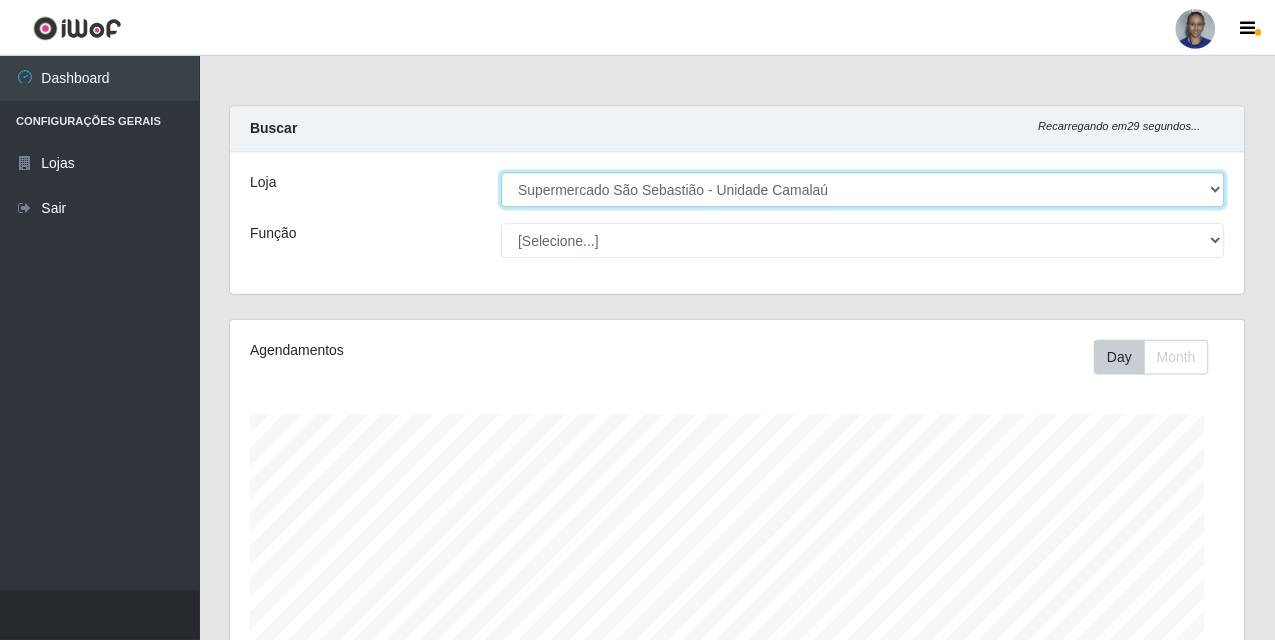 scroll, scrollTop: 100, scrollLeft: 0, axis: vertical 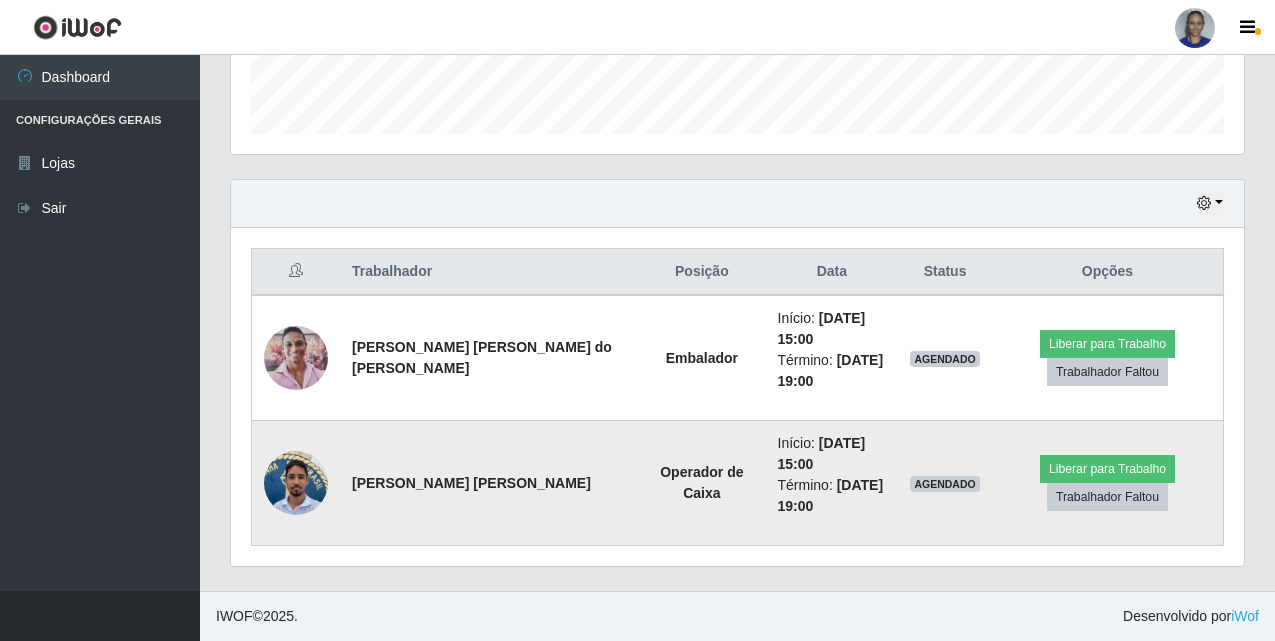 click at bounding box center (296, 482) 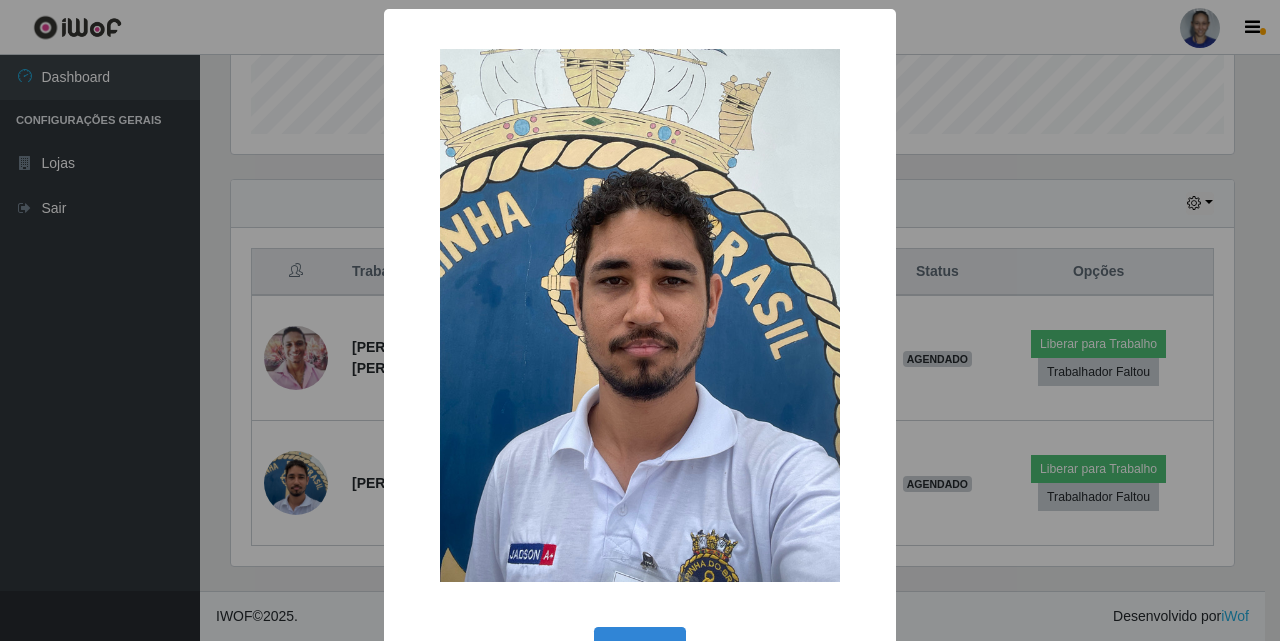 scroll, scrollTop: 999585, scrollLeft: 998997, axis: both 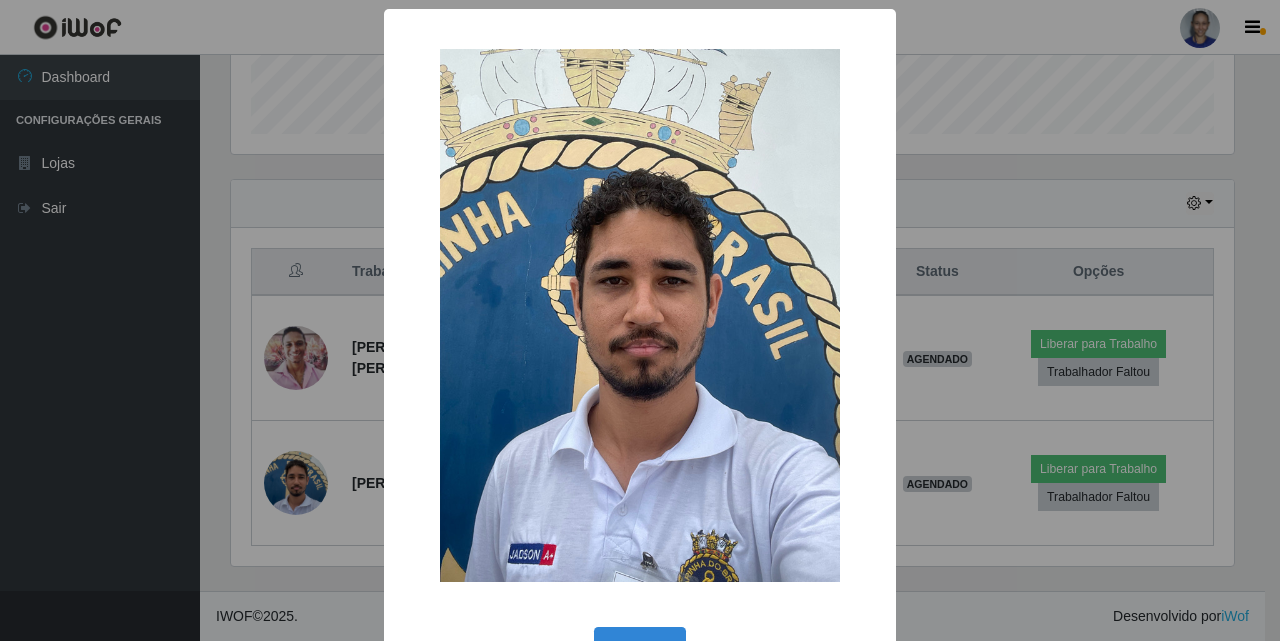 click on "× OK Cancel" at bounding box center (640, 320) 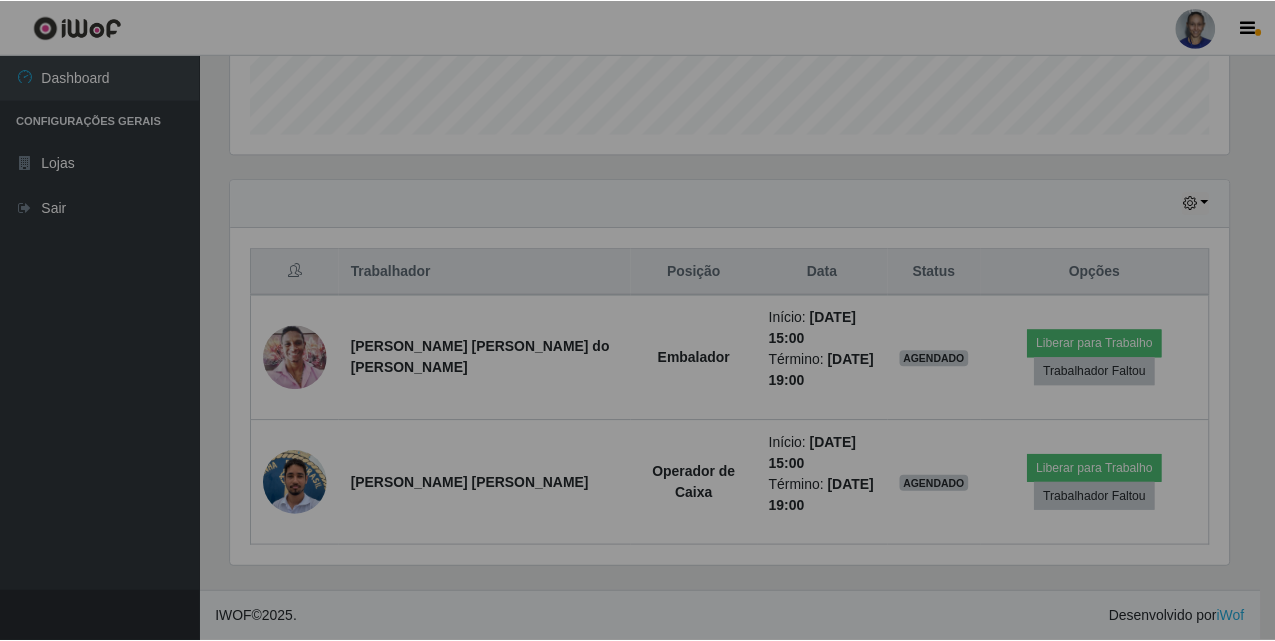 scroll, scrollTop: 999585, scrollLeft: 998987, axis: both 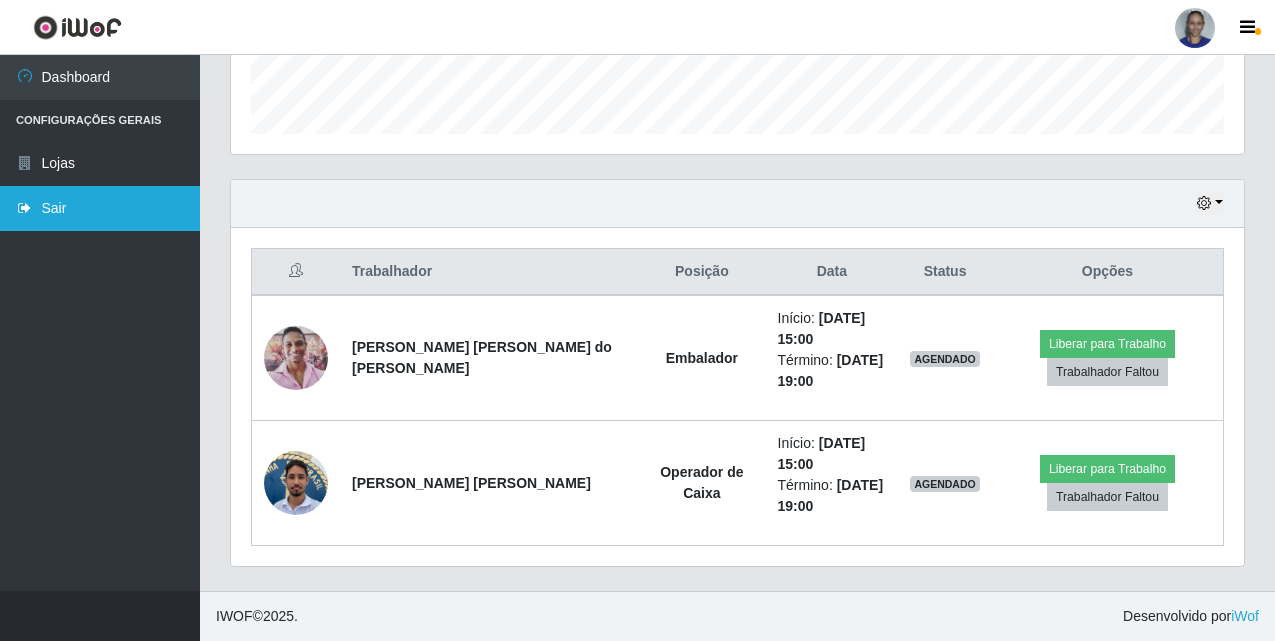 click on "Sair" at bounding box center (100, 208) 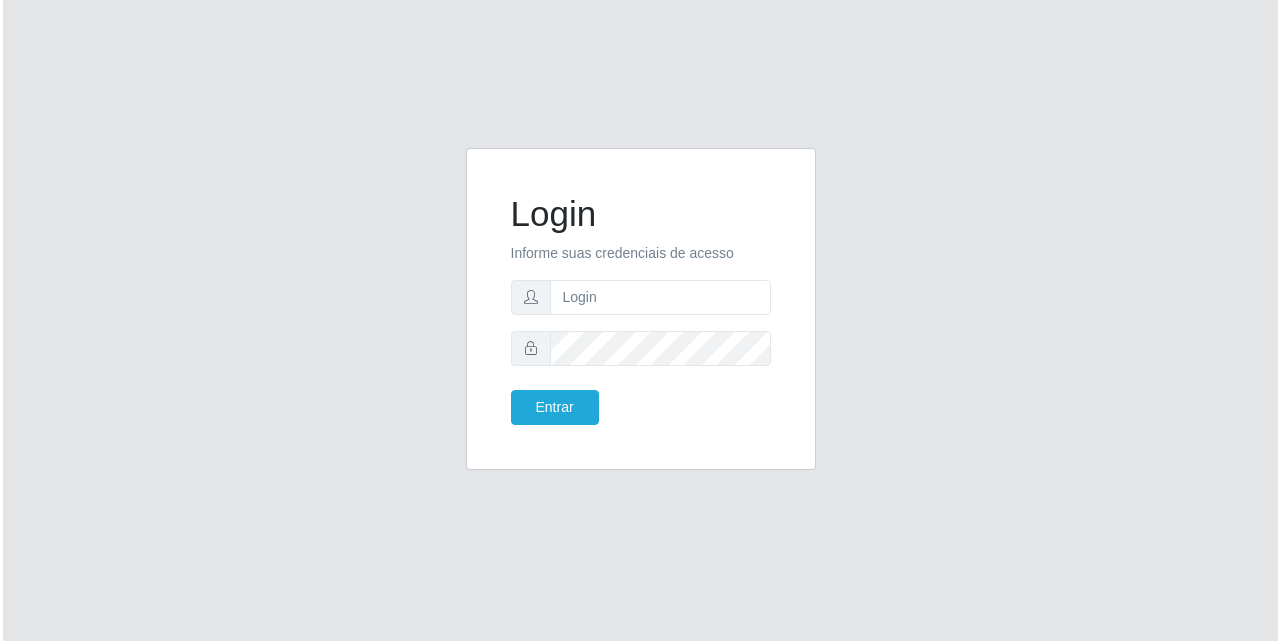 scroll, scrollTop: 0, scrollLeft: 0, axis: both 